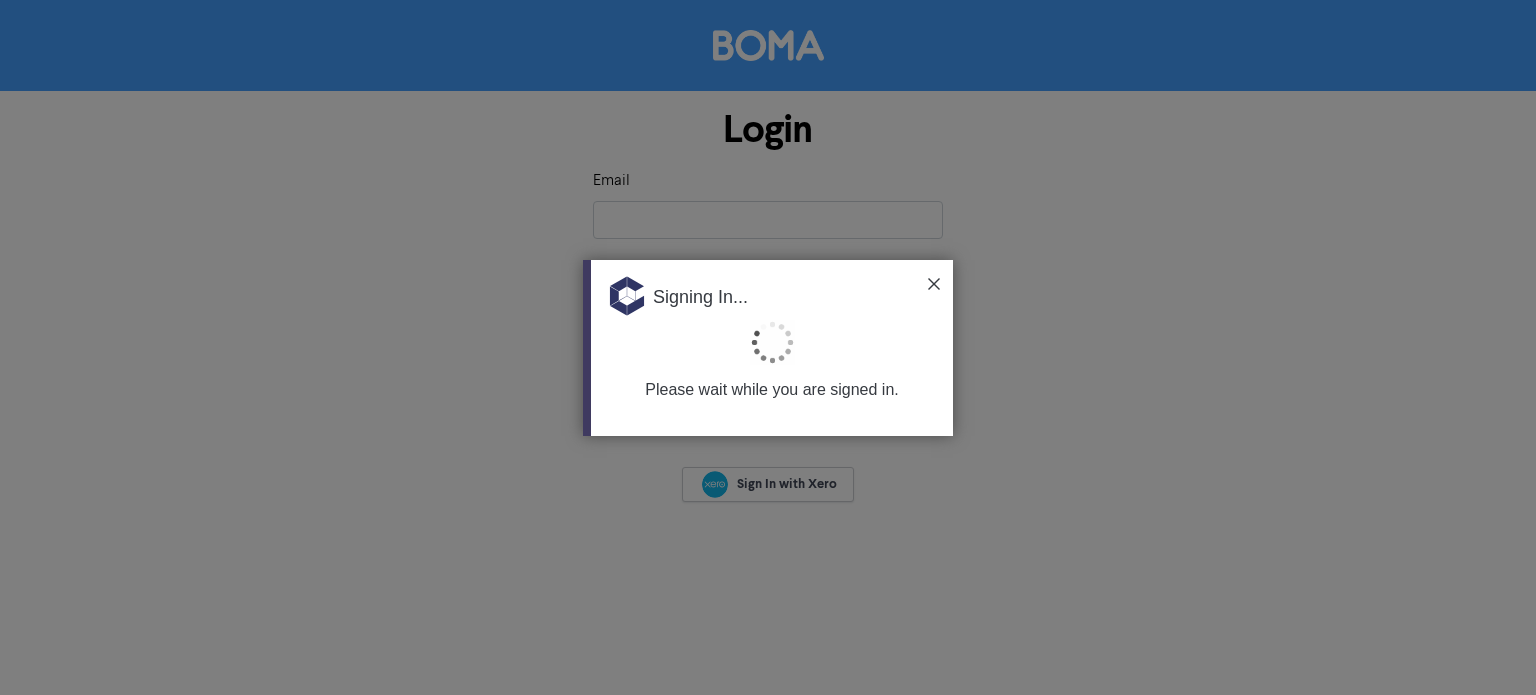 scroll, scrollTop: 0, scrollLeft: 0, axis: both 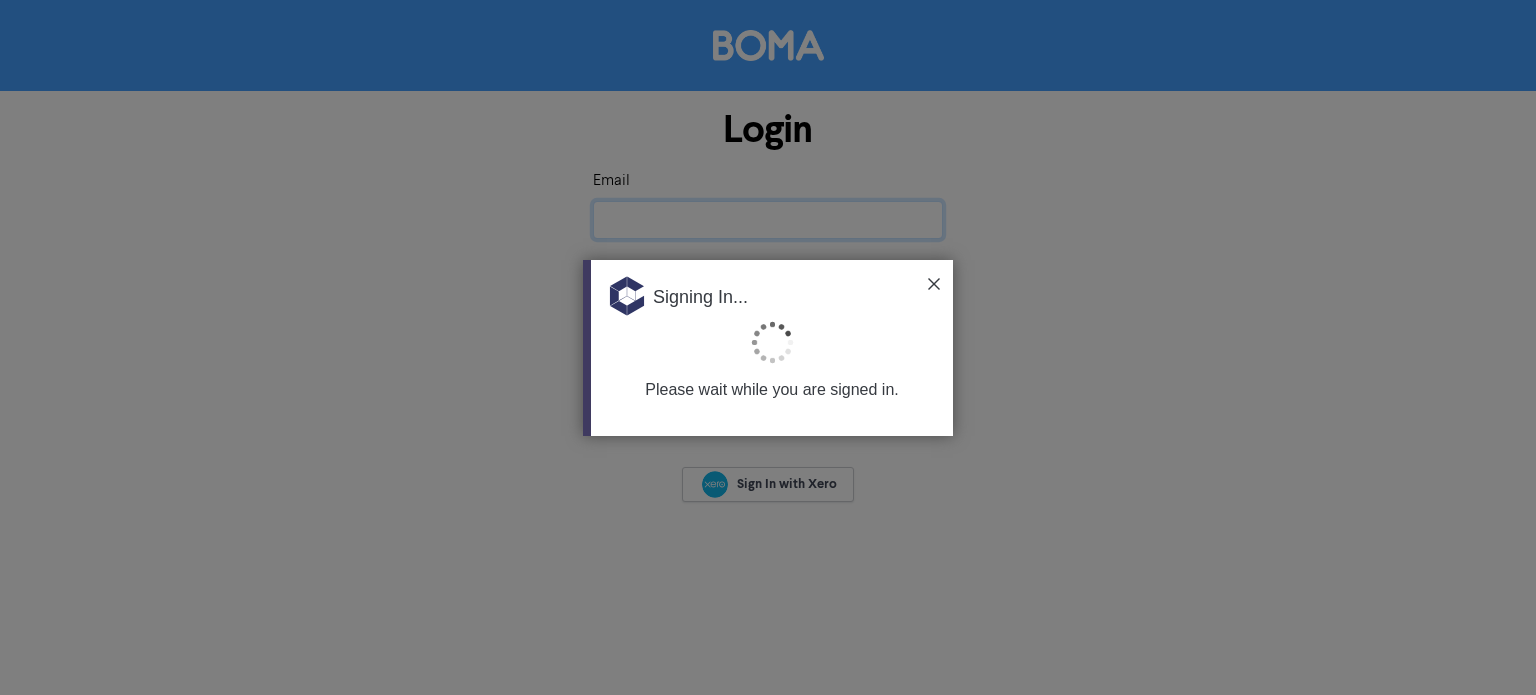 type on "[EMAIL]" 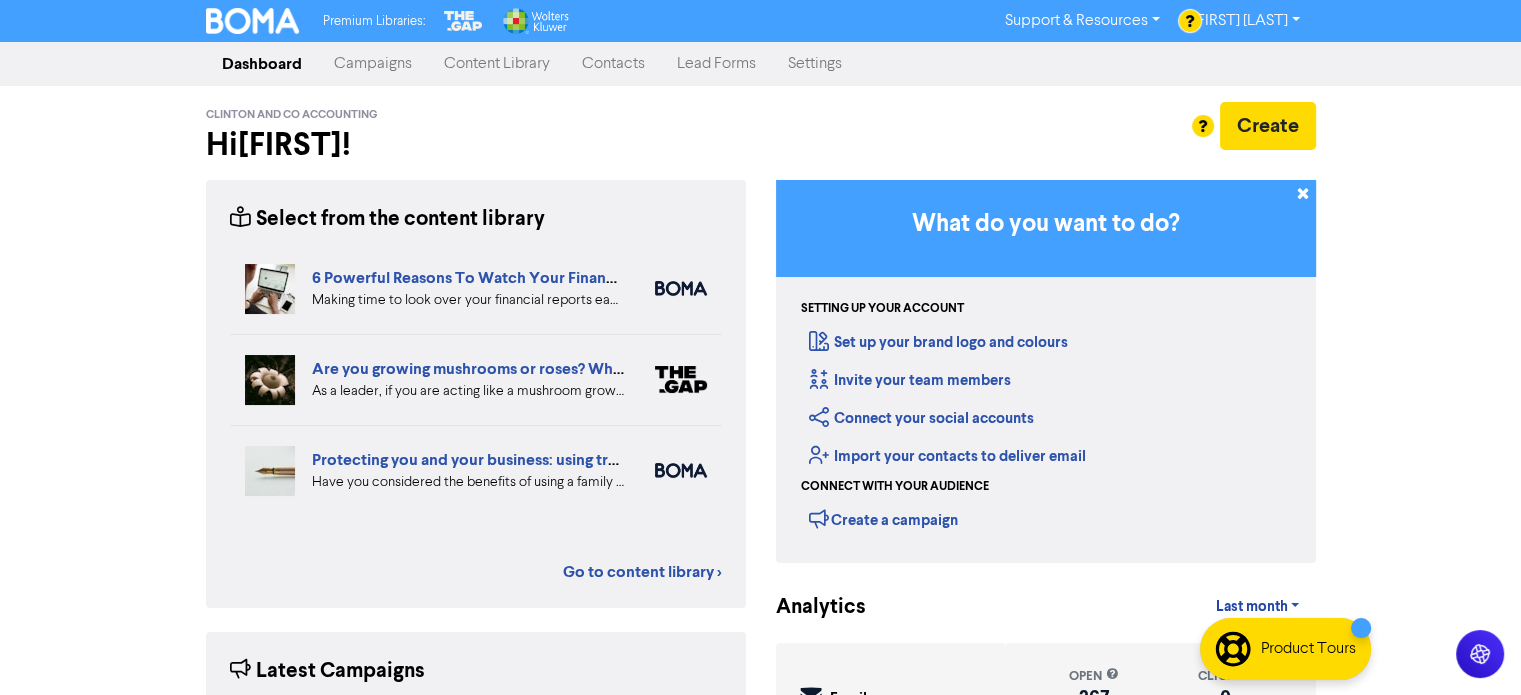 click on "Premium Libraries: Support & Resources Video Tutorials FAQ & Guides Marketing Education [FIRST] [LAST] Log Out Dashboard Campaigns Content Library Contacts Lead Forms Settings [COMPANY_NAME] Hi [FIRST]! Create Select from the content library 6 Powerful Reasons To Watch Your Financial Reports Making time to look over your financial reports each month is an important task for any business owner. We can give you an overview of what reports you'll need to help you build a thriving business. Are you growing mushrooms or roses? Why you should lead like a gardener, not a grower As a leader, if you are acting like a mushroom grower you’re unlikely to have a clear plan yourself, so you can’t share this with your team. Protecting you and your business: using trusts Have you considered the benefits of using a family trust? We share five ways that a trust can help you shelter your personnel assets and protect the future of your family and business?
#trusts #familytrust #businesstips
Go to content library >" at bounding box center [760, 347] 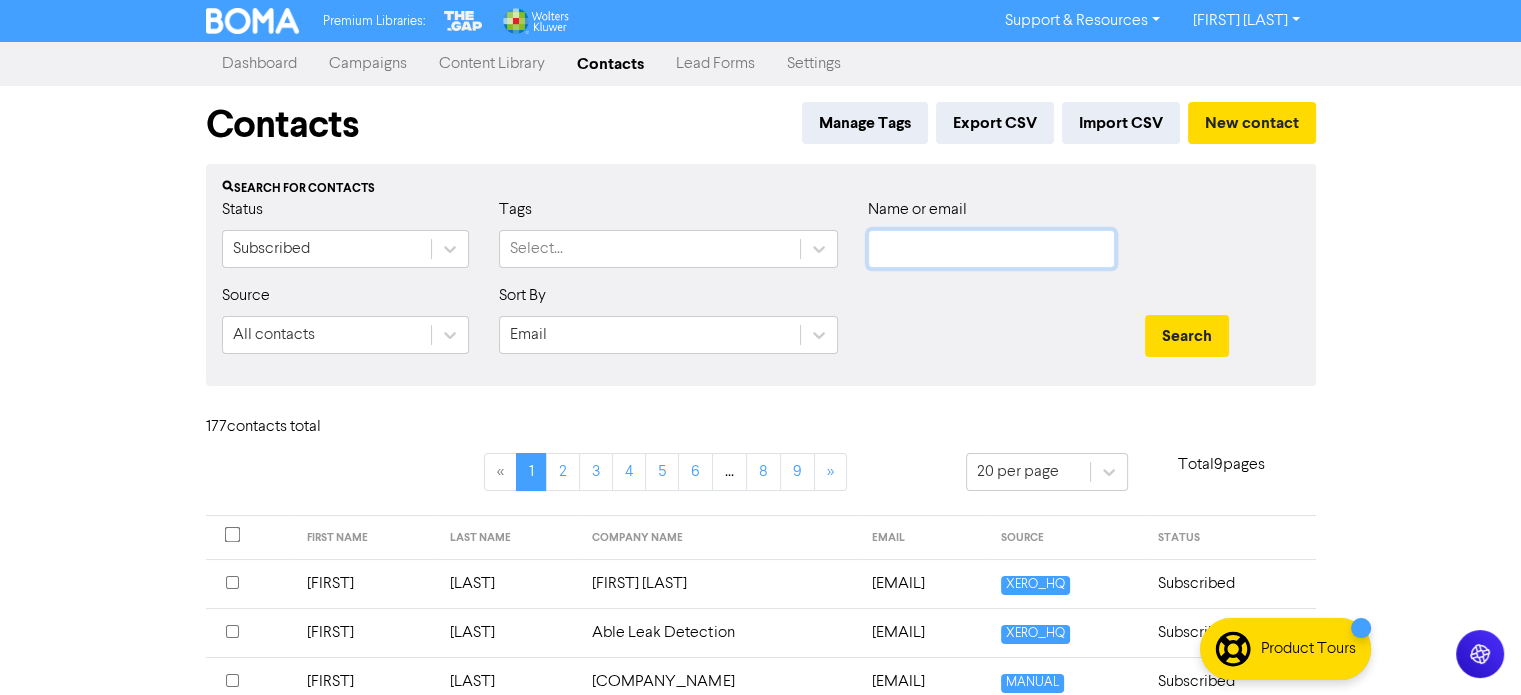 click 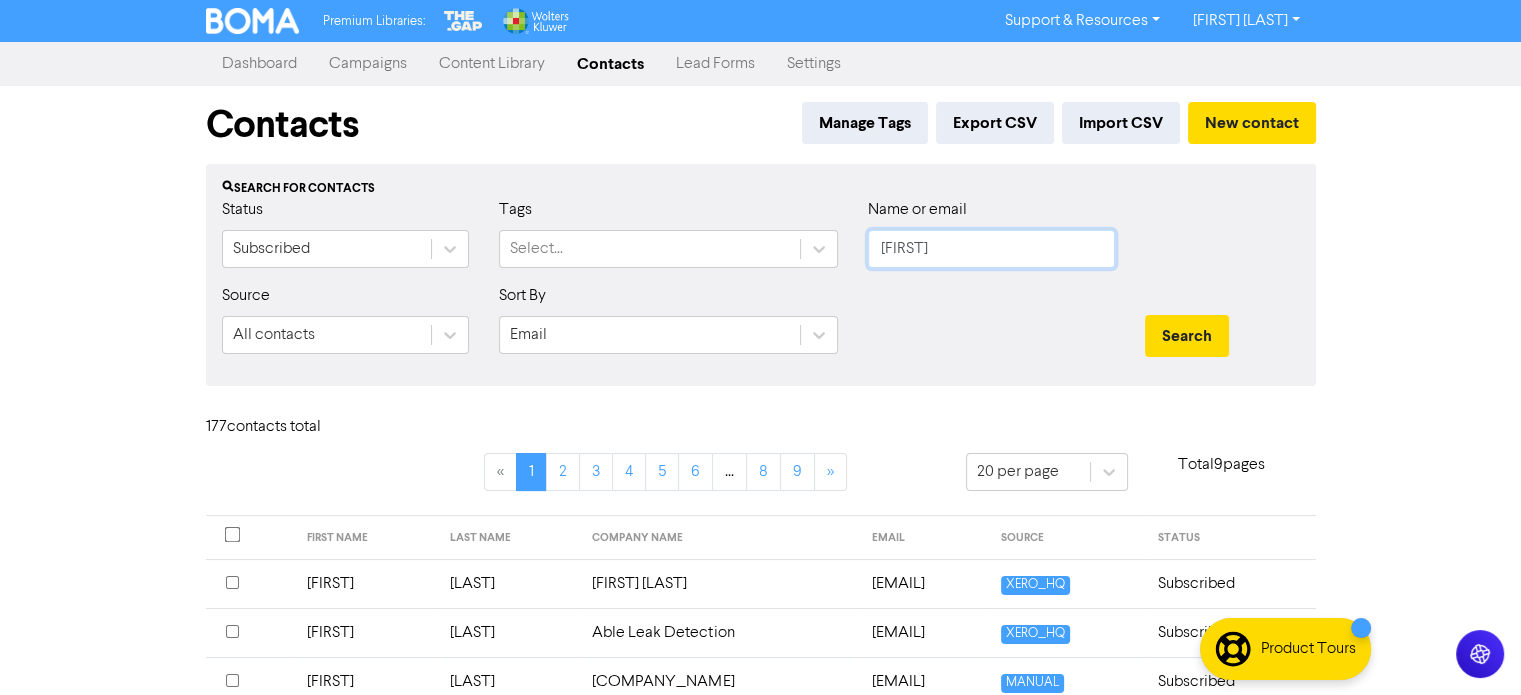 type on "[FIRST]" 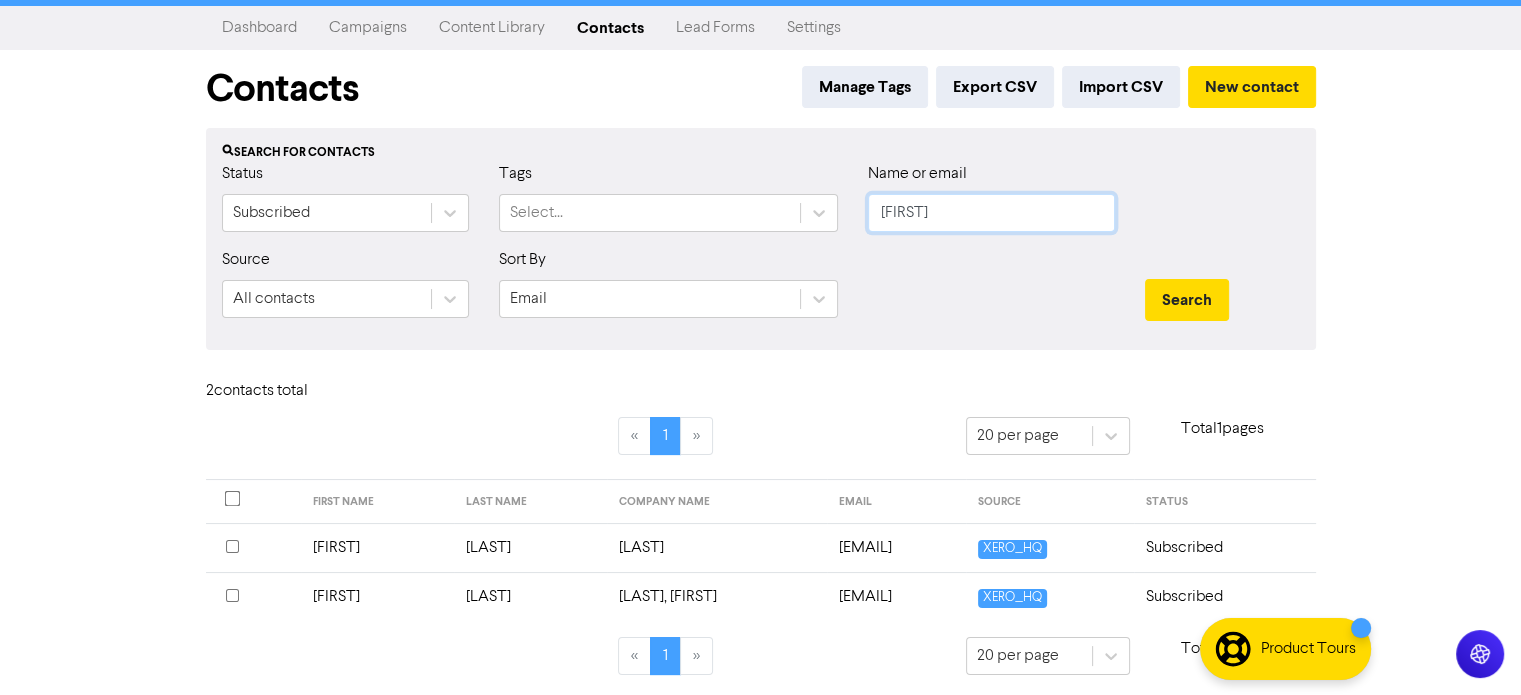 scroll, scrollTop: 37, scrollLeft: 0, axis: vertical 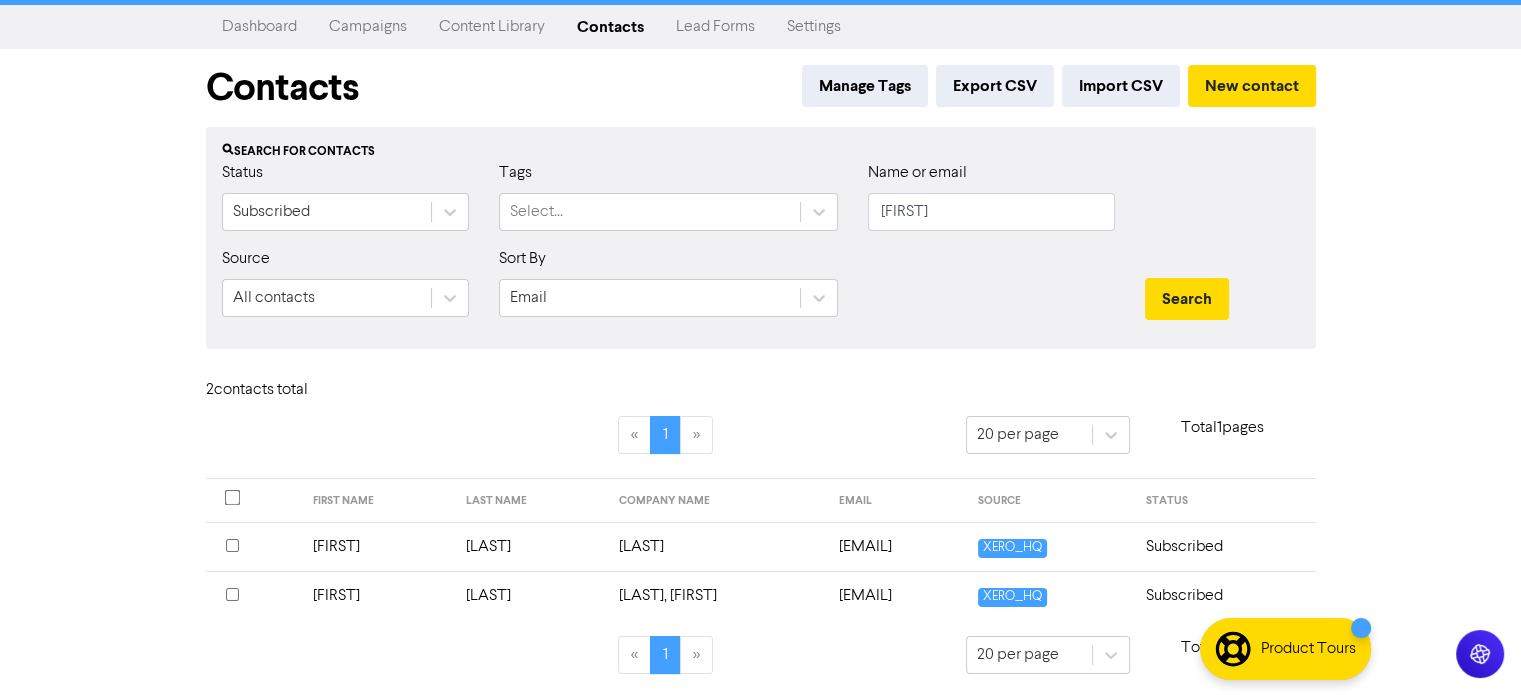 click at bounding box center (232, 545) 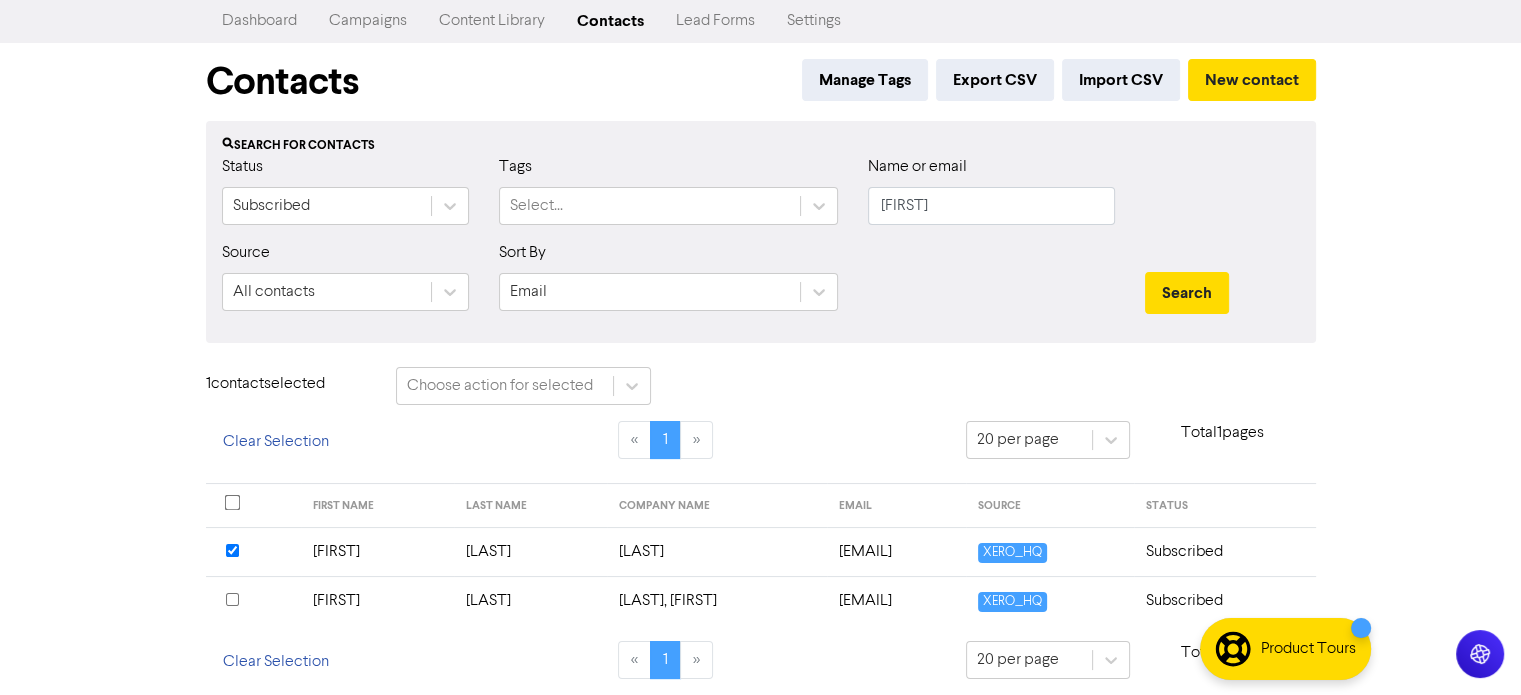 scroll, scrollTop: 48, scrollLeft: 0, axis: vertical 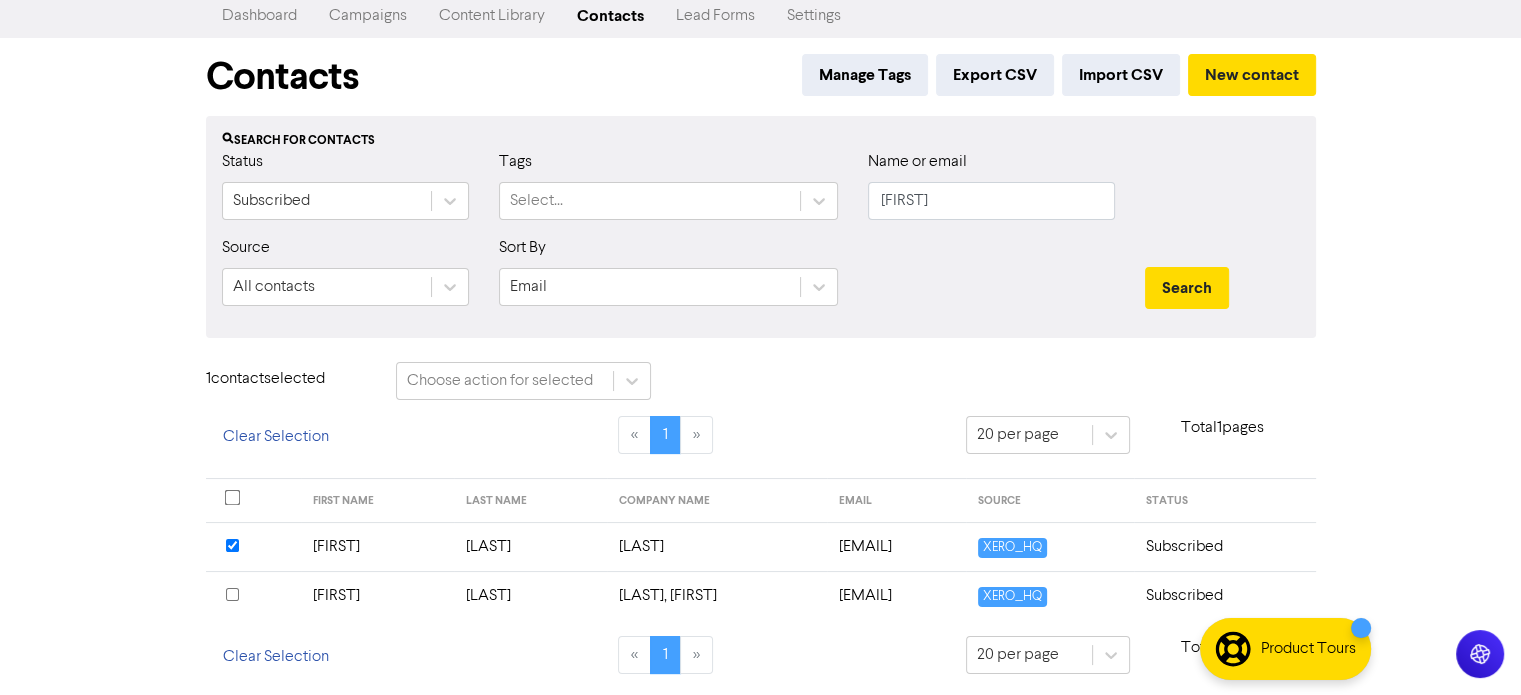 click on "[FIRST]" at bounding box center [377, 546] 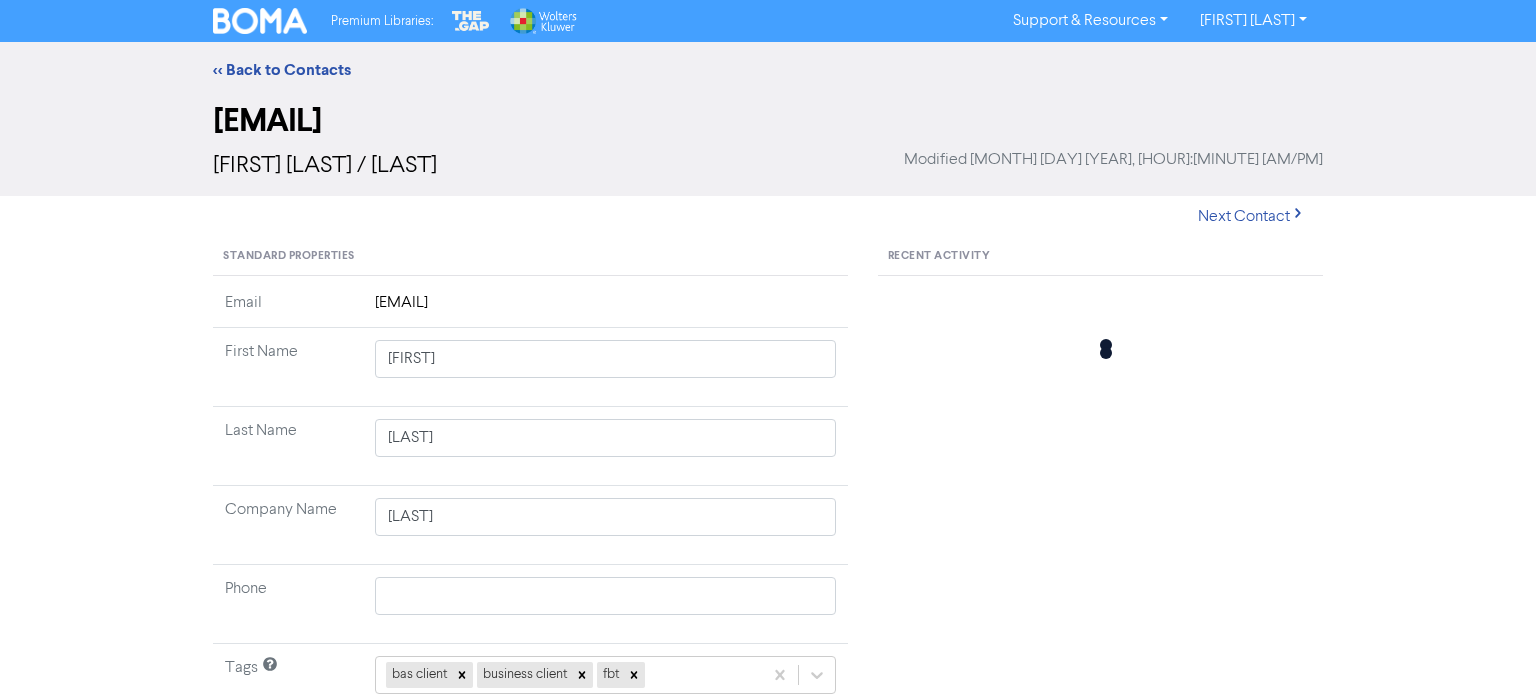 type 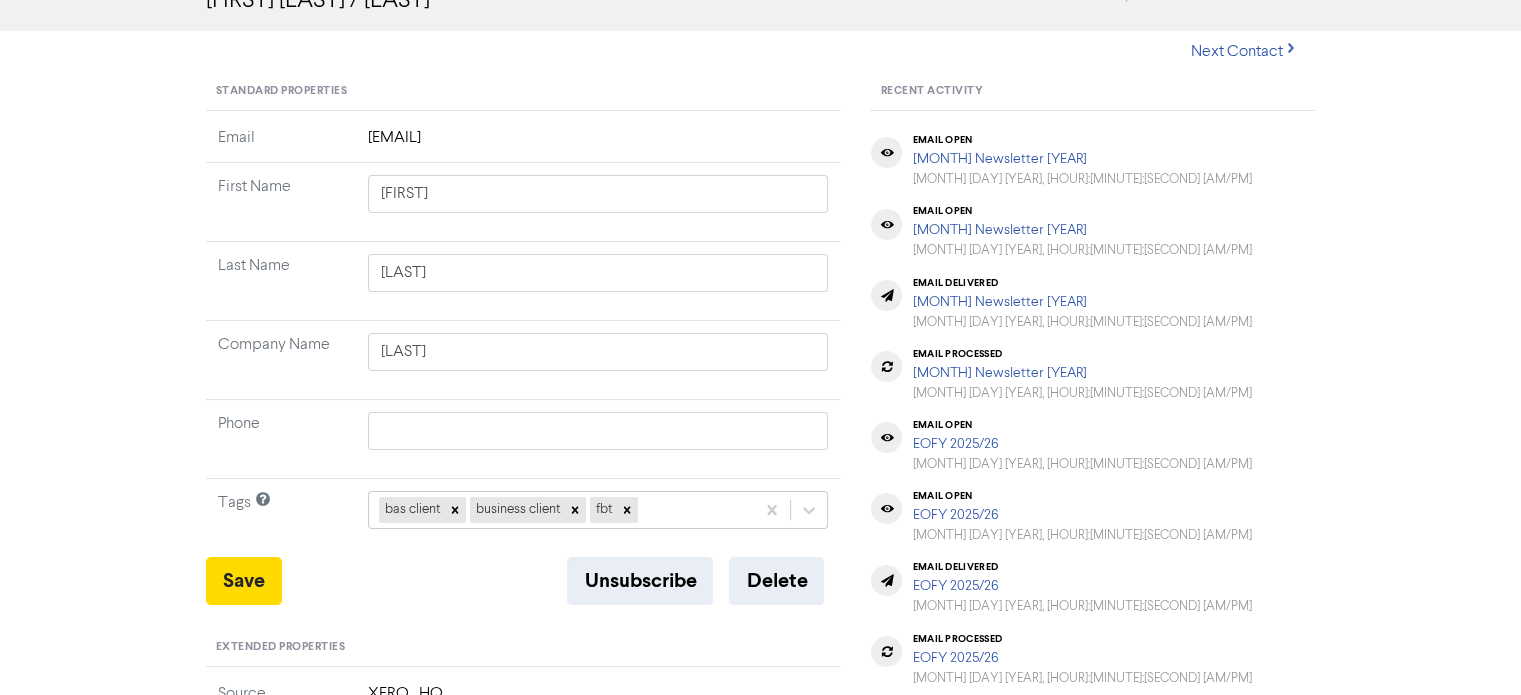 scroll, scrollTop: 300, scrollLeft: 0, axis: vertical 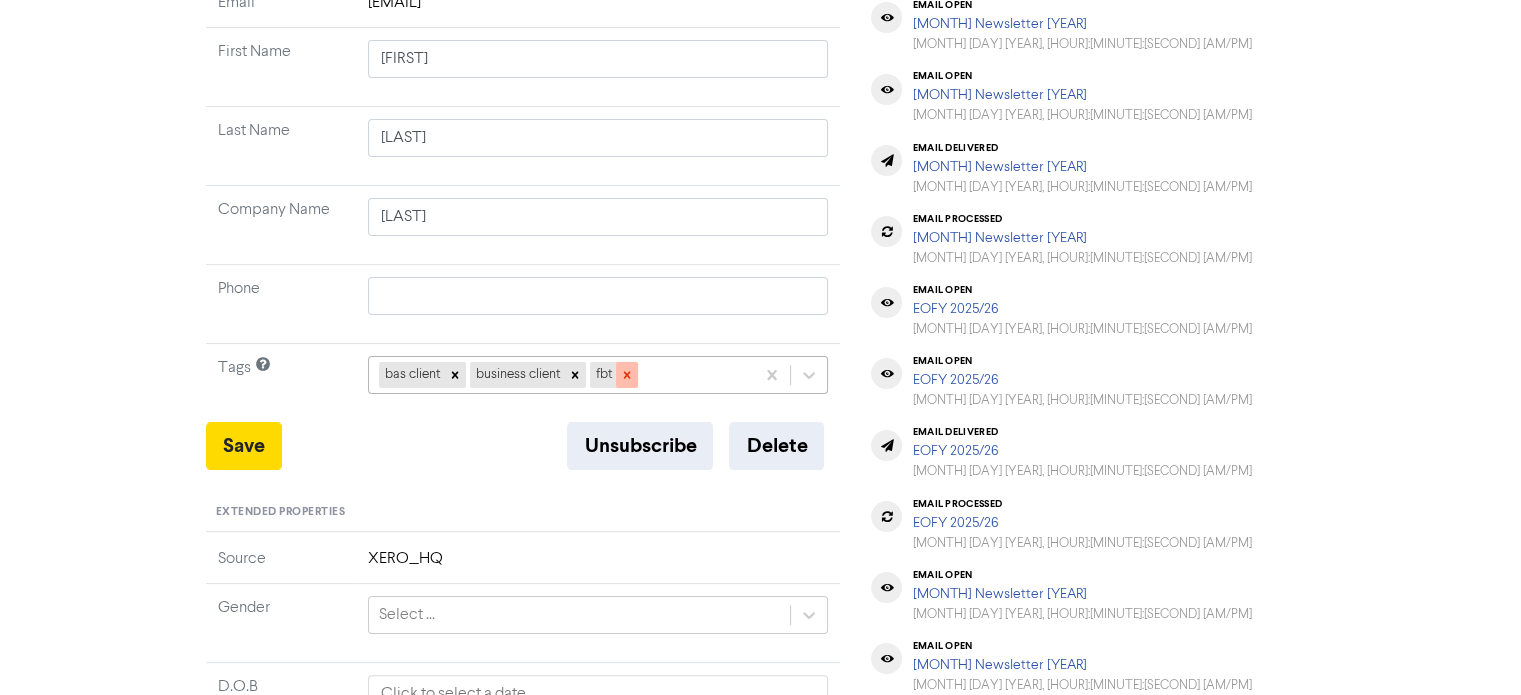 click 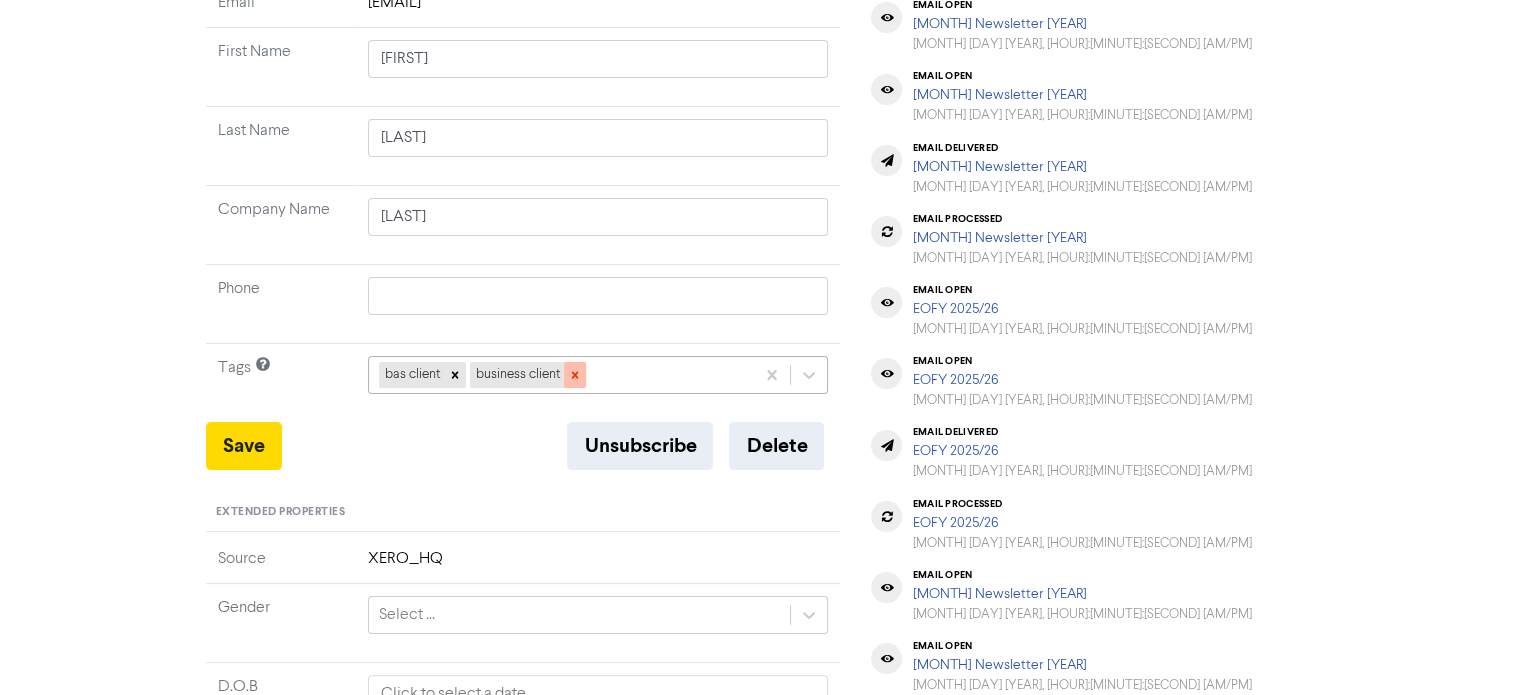 click 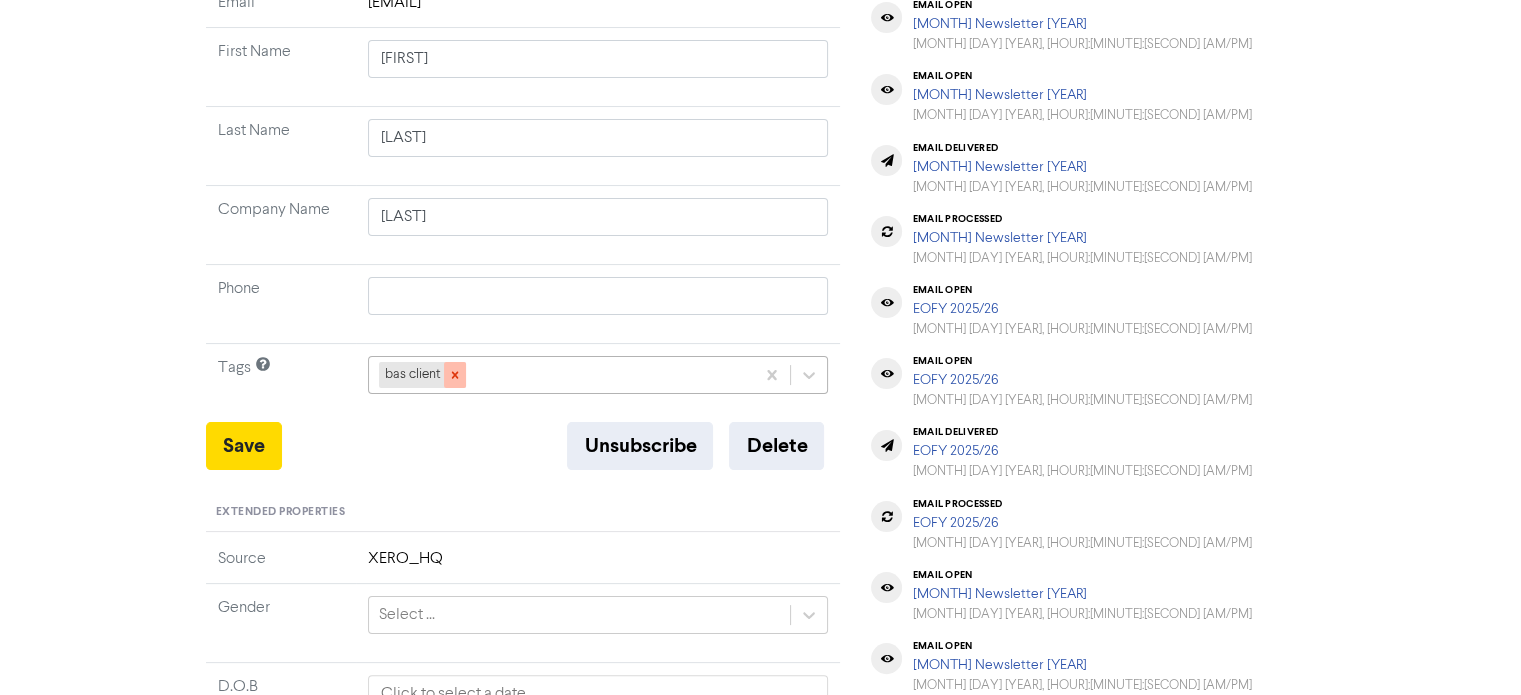 click 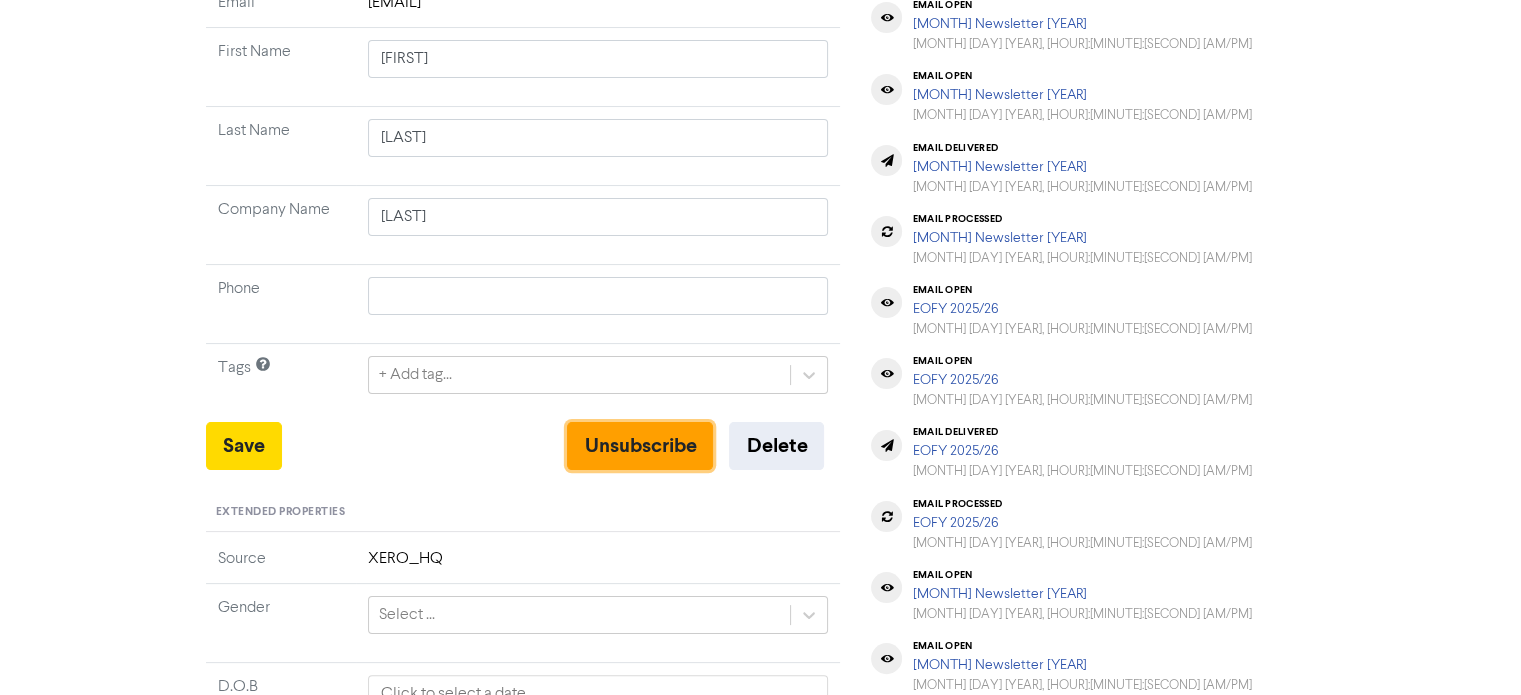 click on "Unsubscribe" at bounding box center (640, 446) 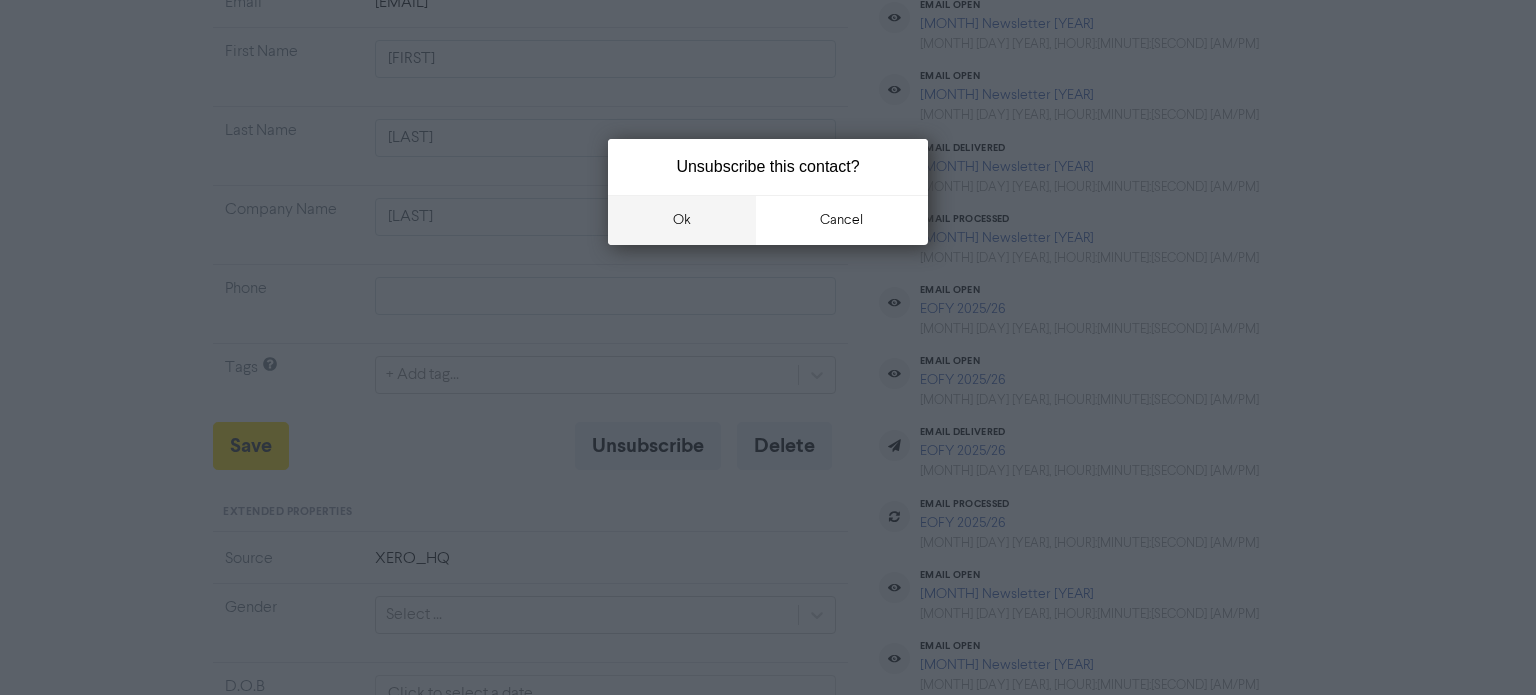 click on "ok" at bounding box center [682, 220] 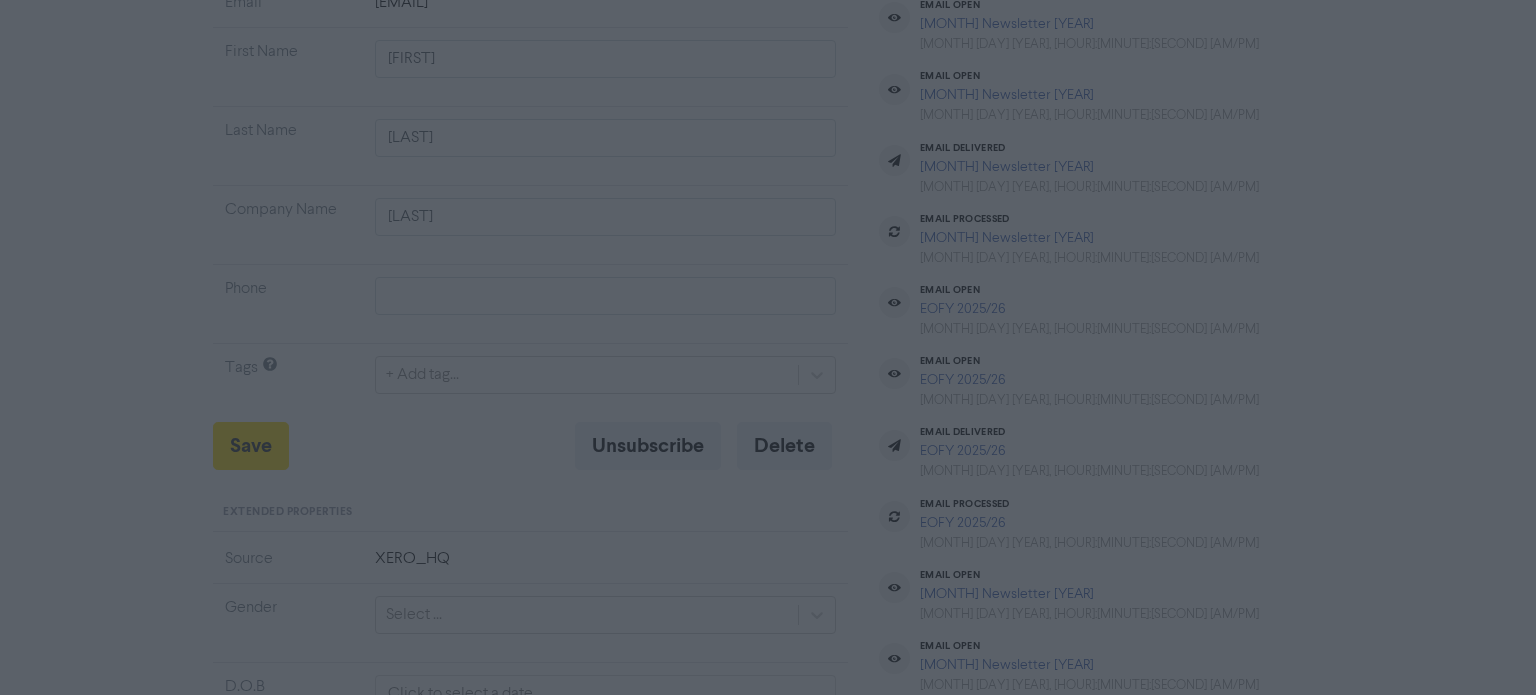 type 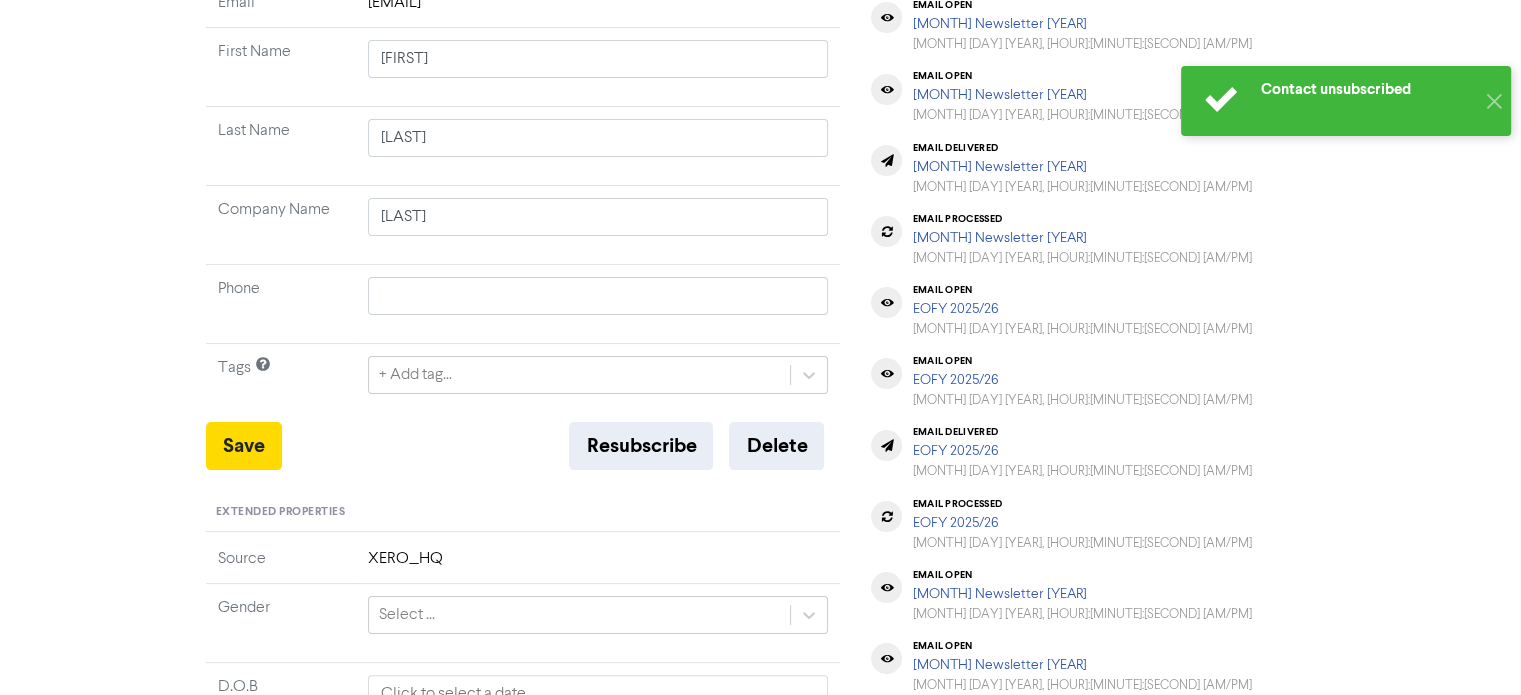 type 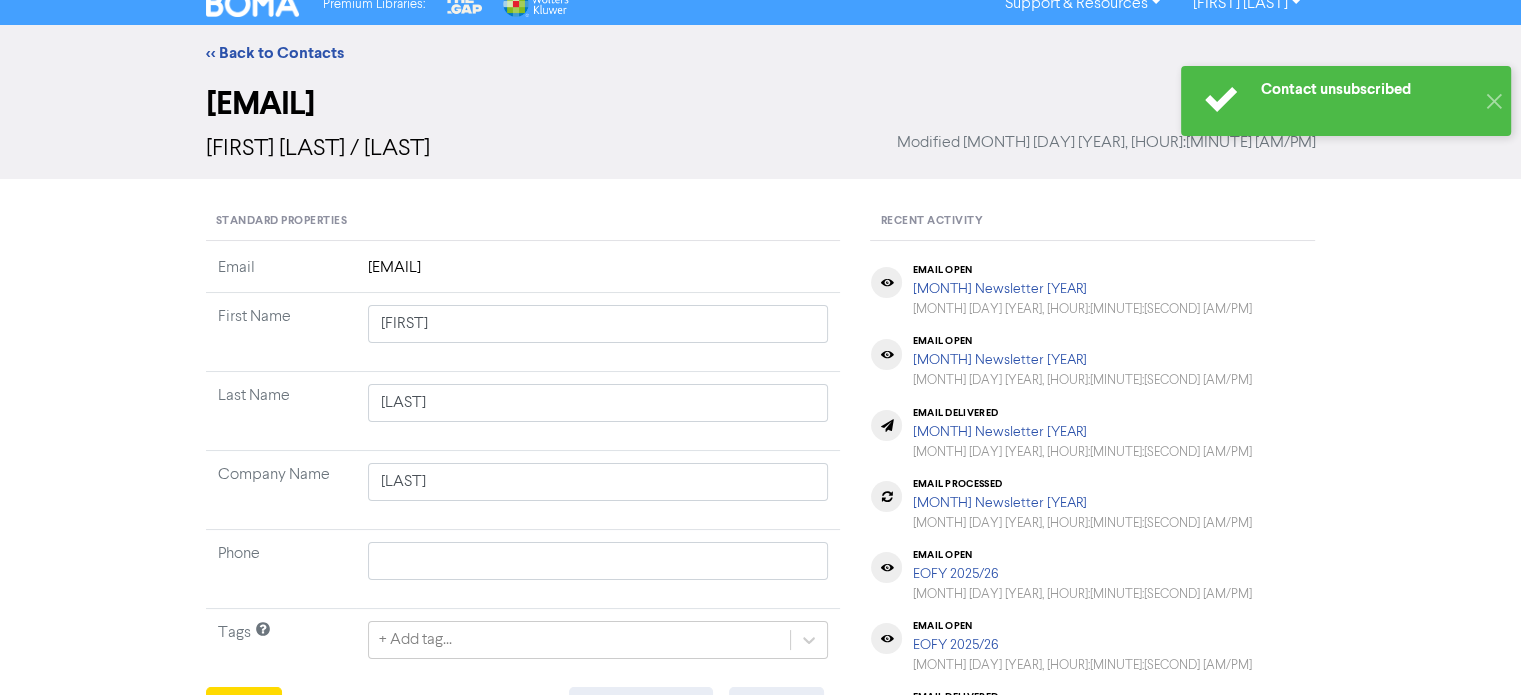 scroll, scrollTop: 0, scrollLeft: 0, axis: both 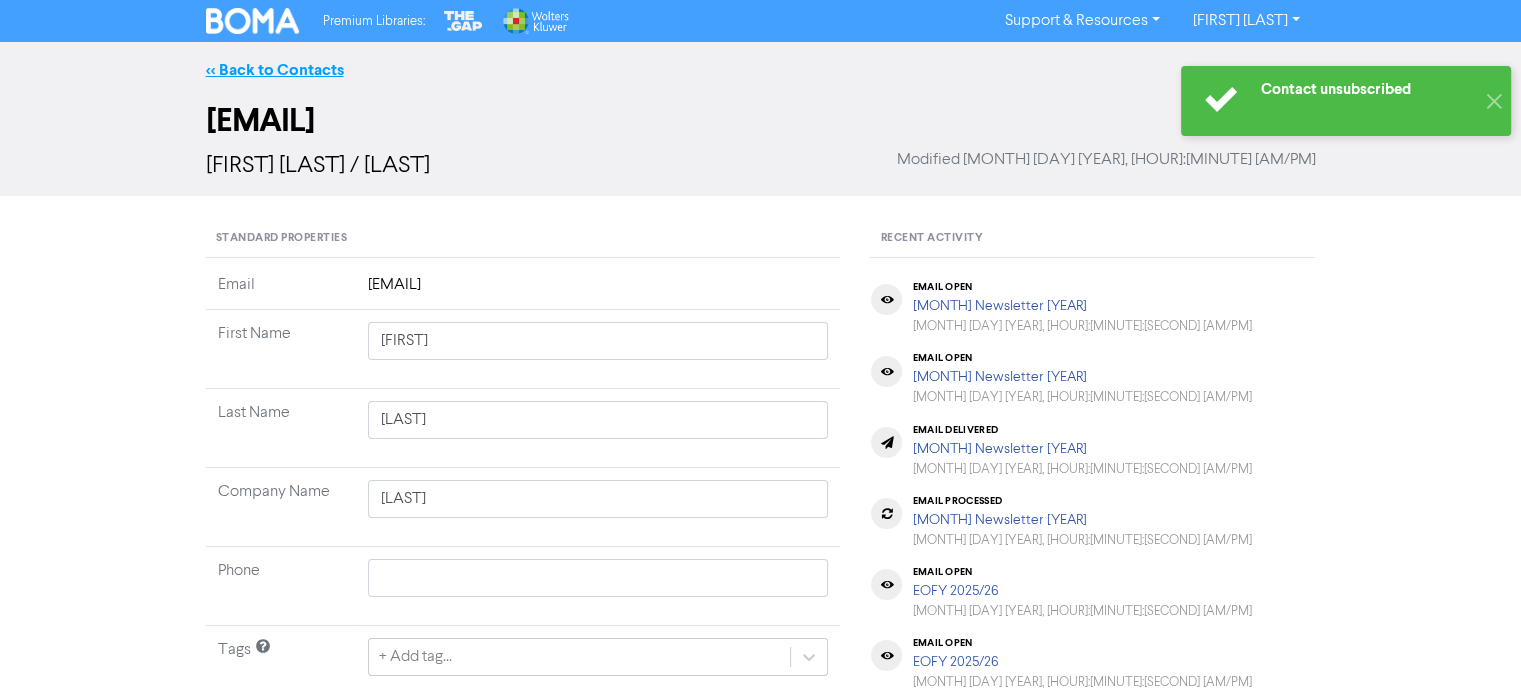click on "<< Back to Contacts" at bounding box center [275, 70] 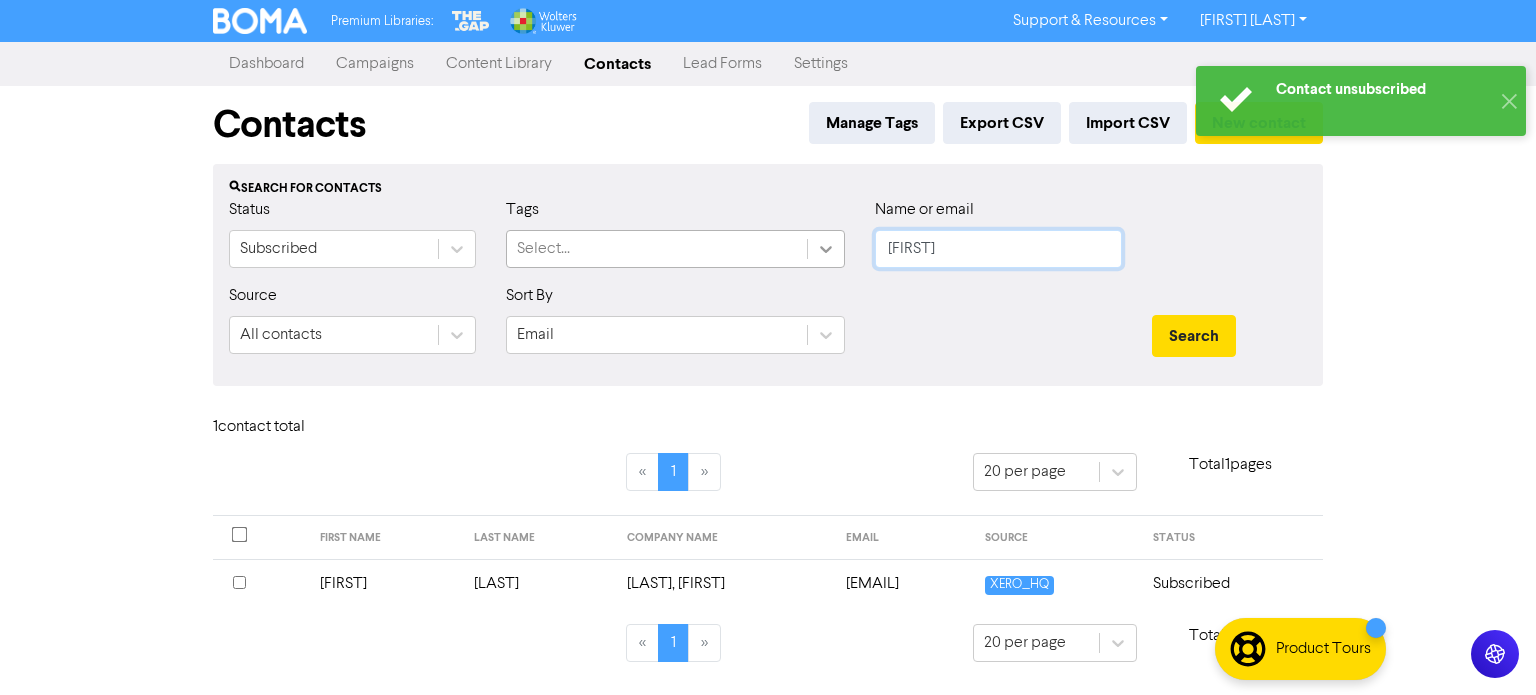 drag, startPoint x: 1000, startPoint y: 246, endPoint x: 828, endPoint y: 253, distance: 172.14238 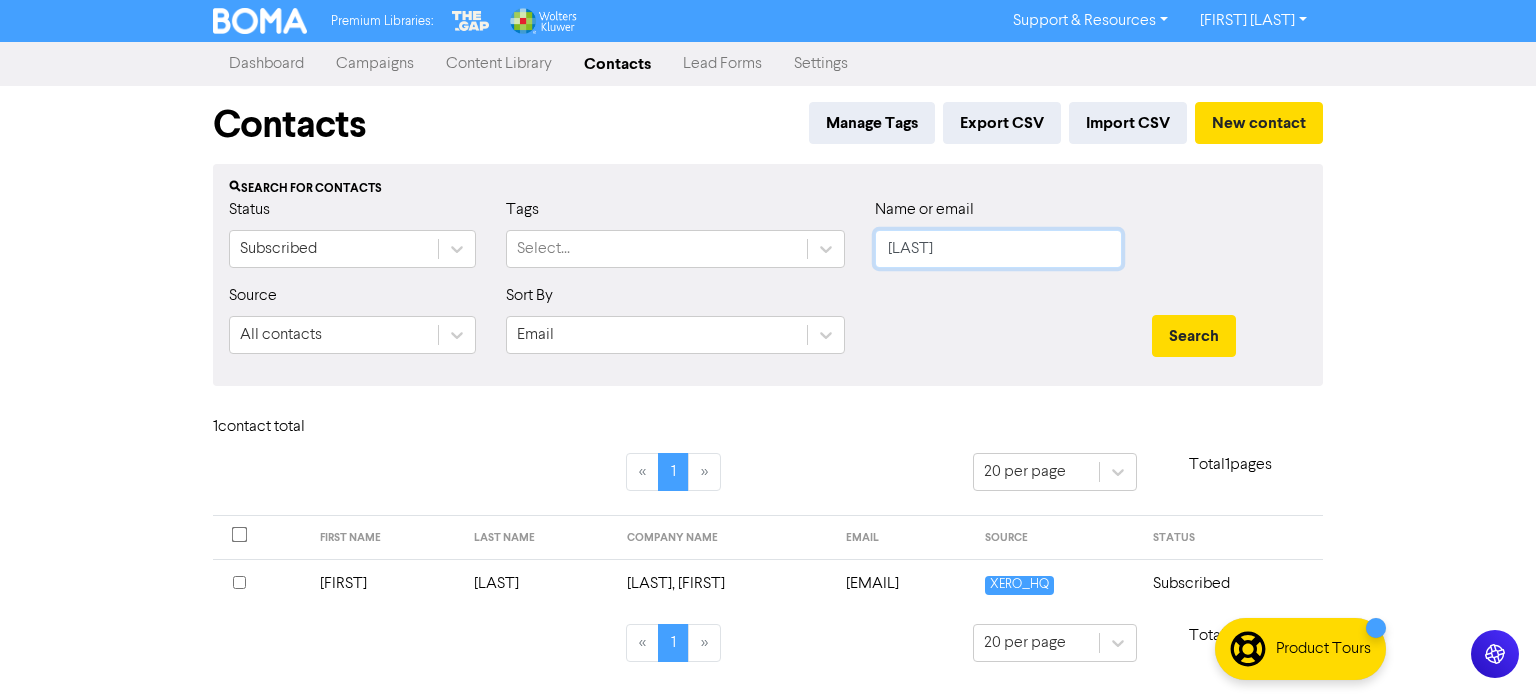 type on "[LAST]" 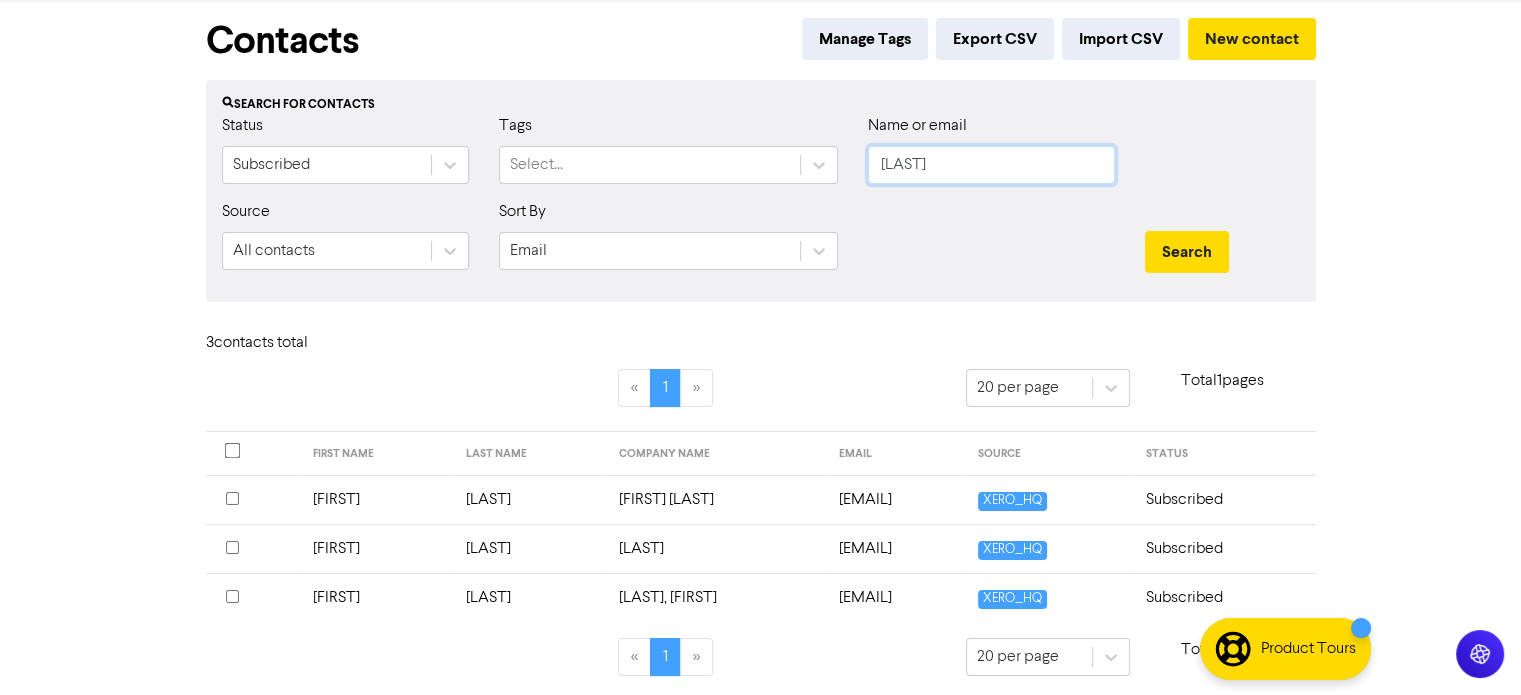 scroll, scrollTop: 86, scrollLeft: 0, axis: vertical 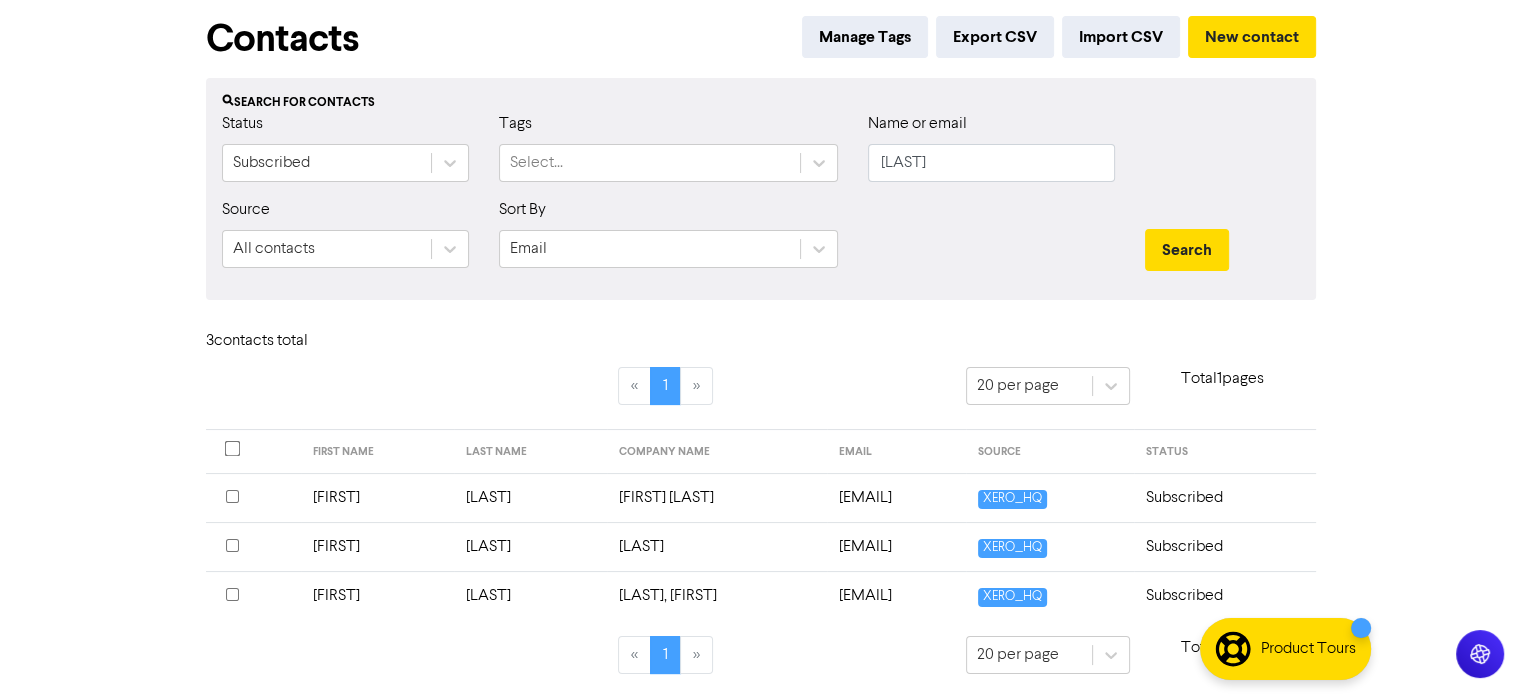 click on "[FIRST]" at bounding box center (377, 546) 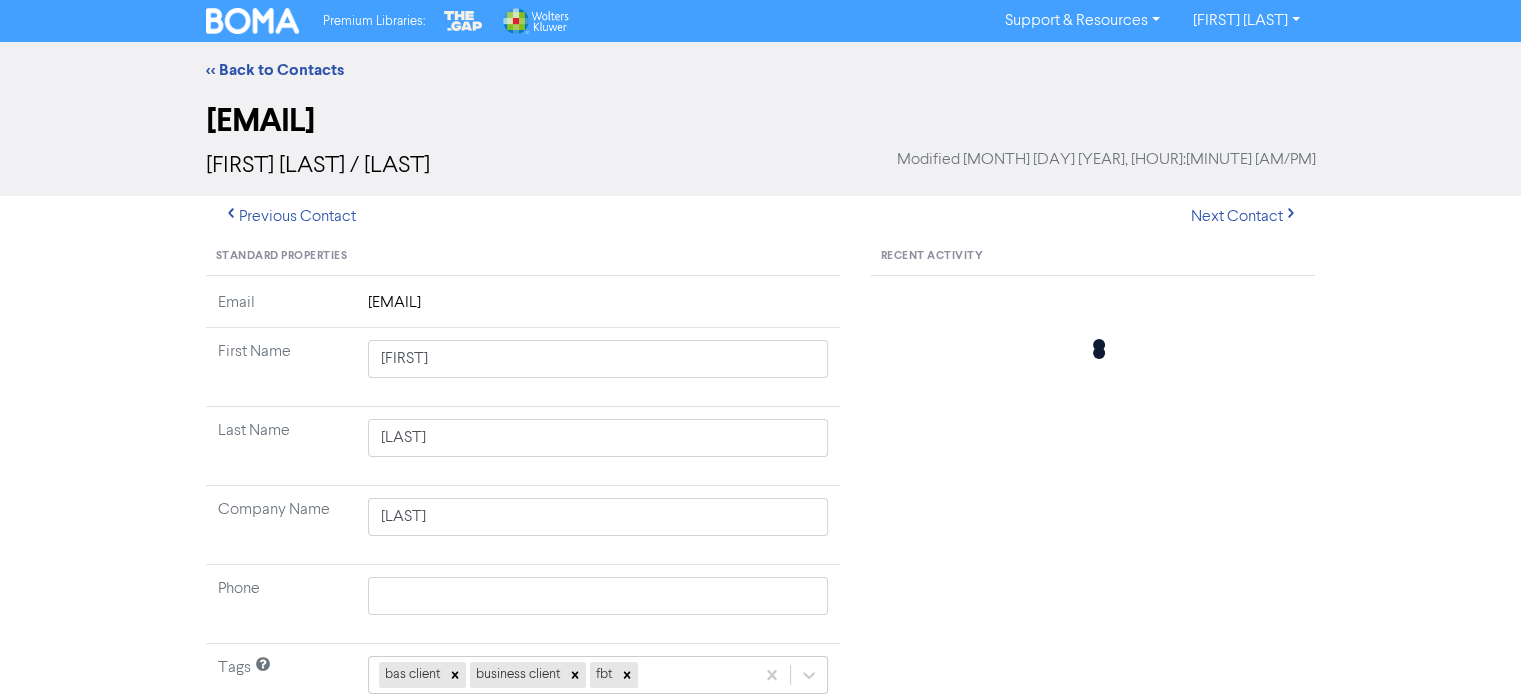 type 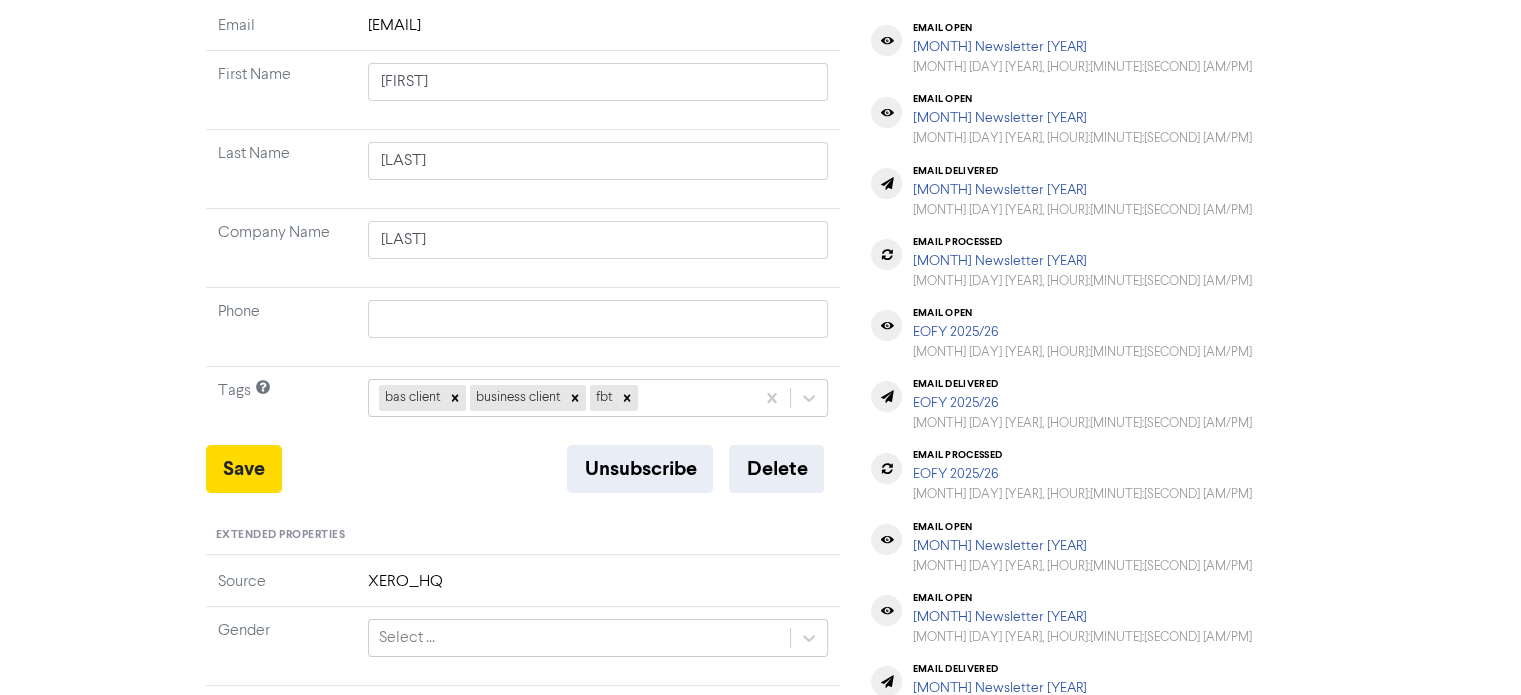 scroll, scrollTop: 300, scrollLeft: 0, axis: vertical 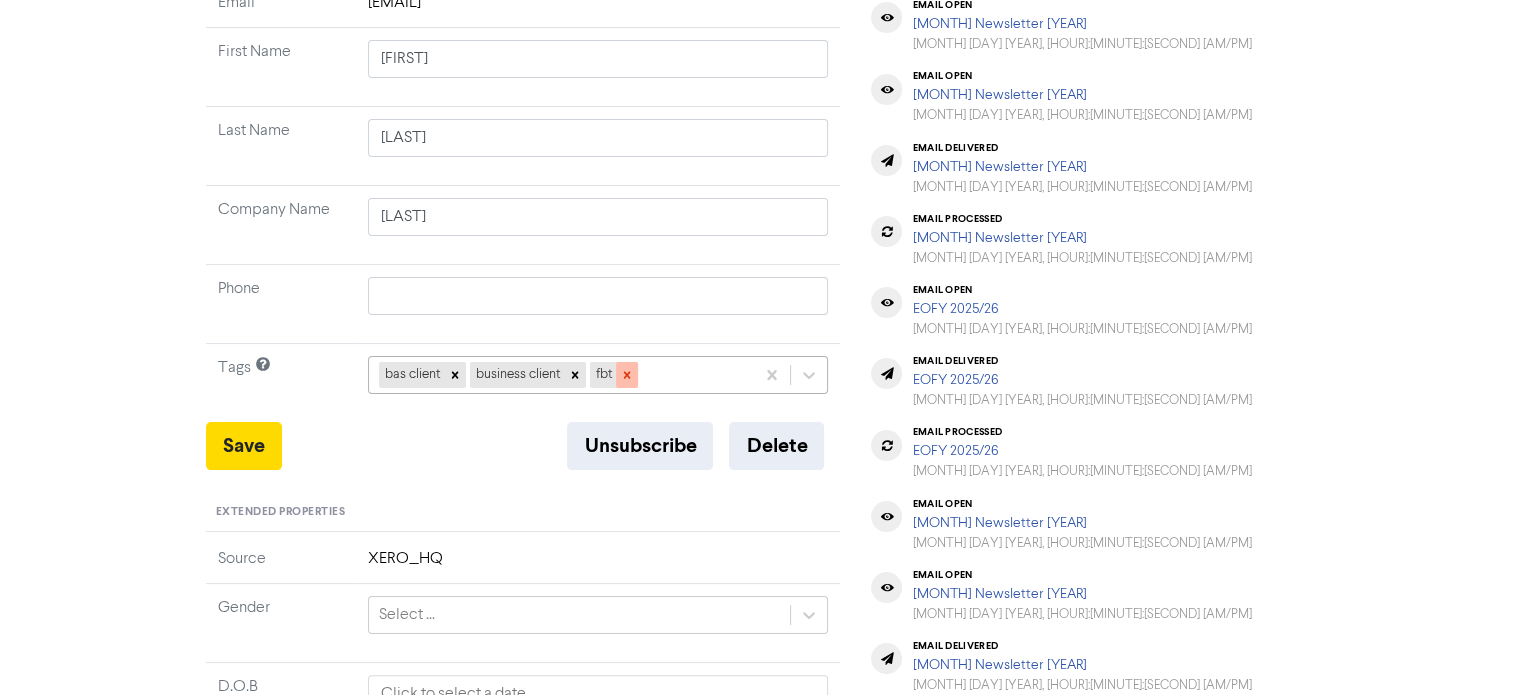 click 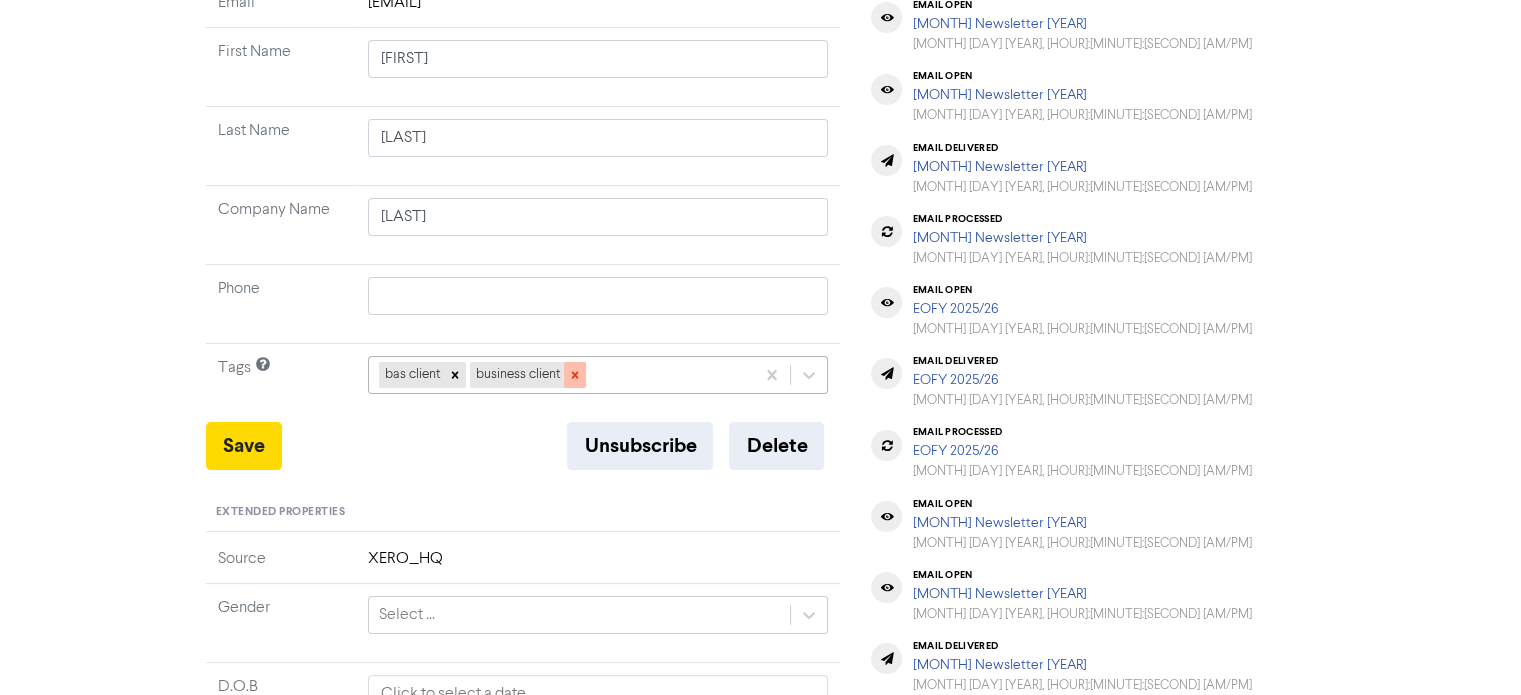click 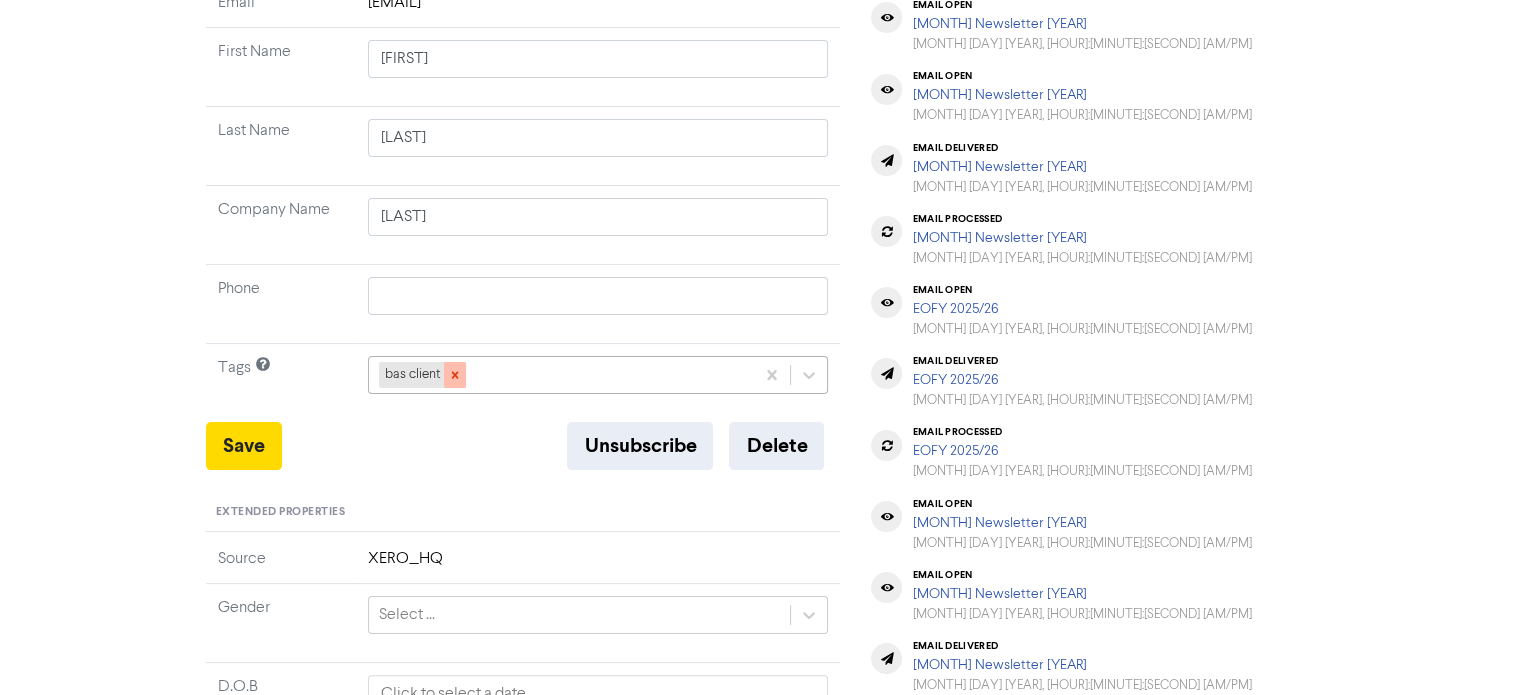 click 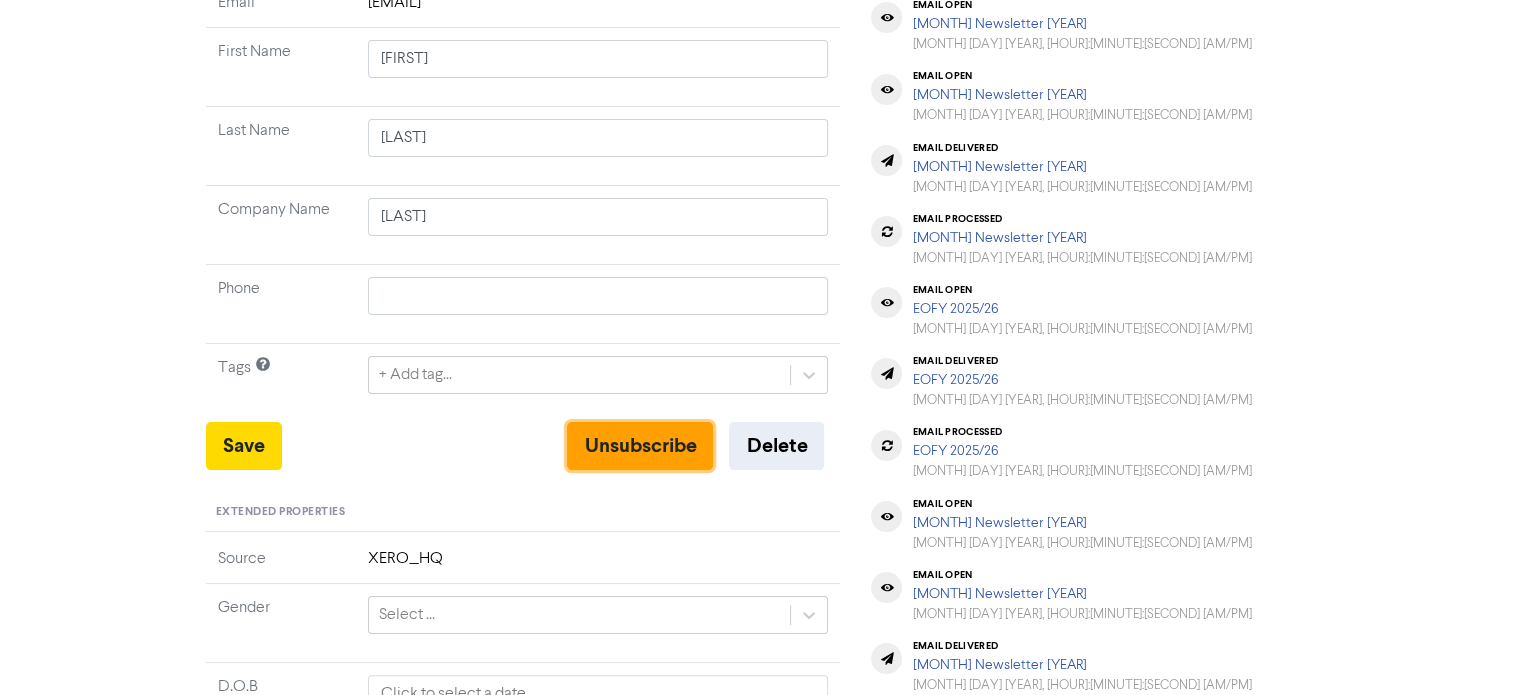 click on "Unsubscribe" at bounding box center (640, 446) 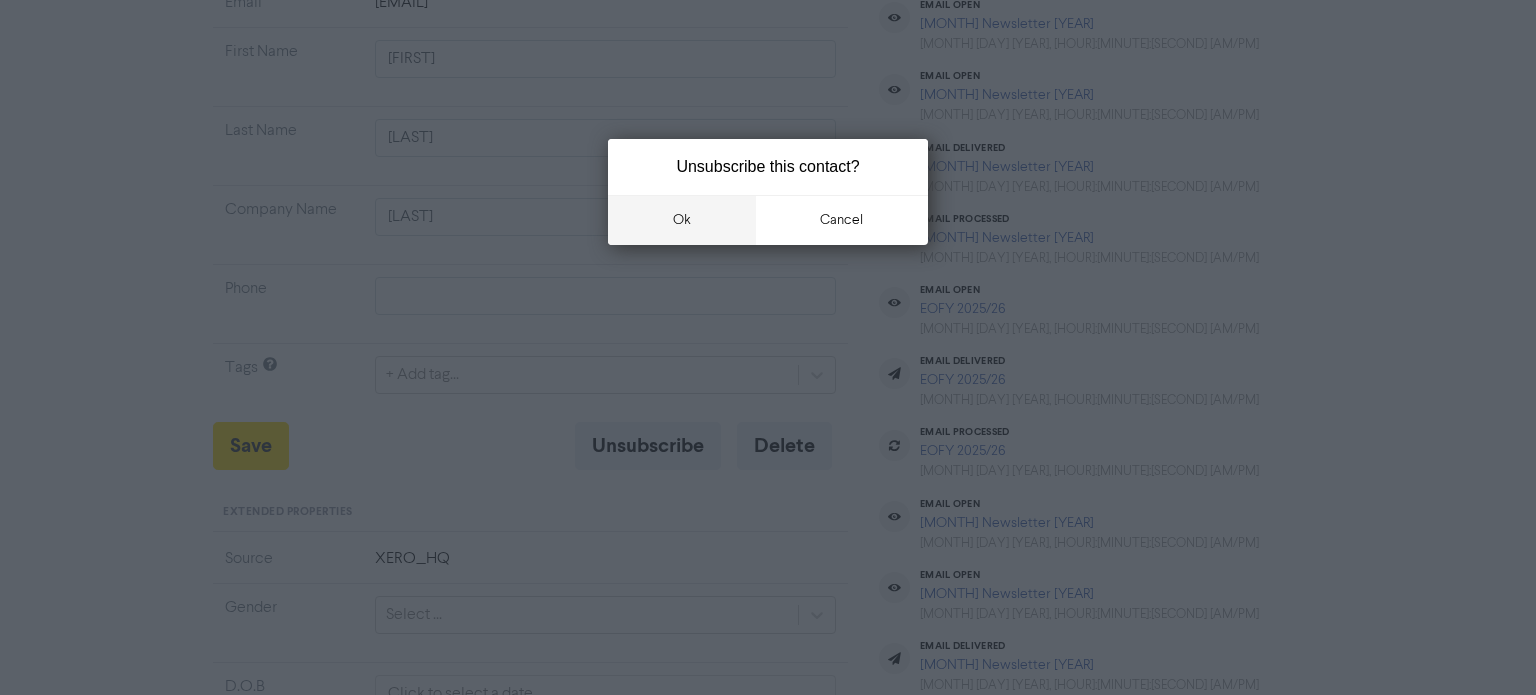 click on "ok" at bounding box center (682, 220) 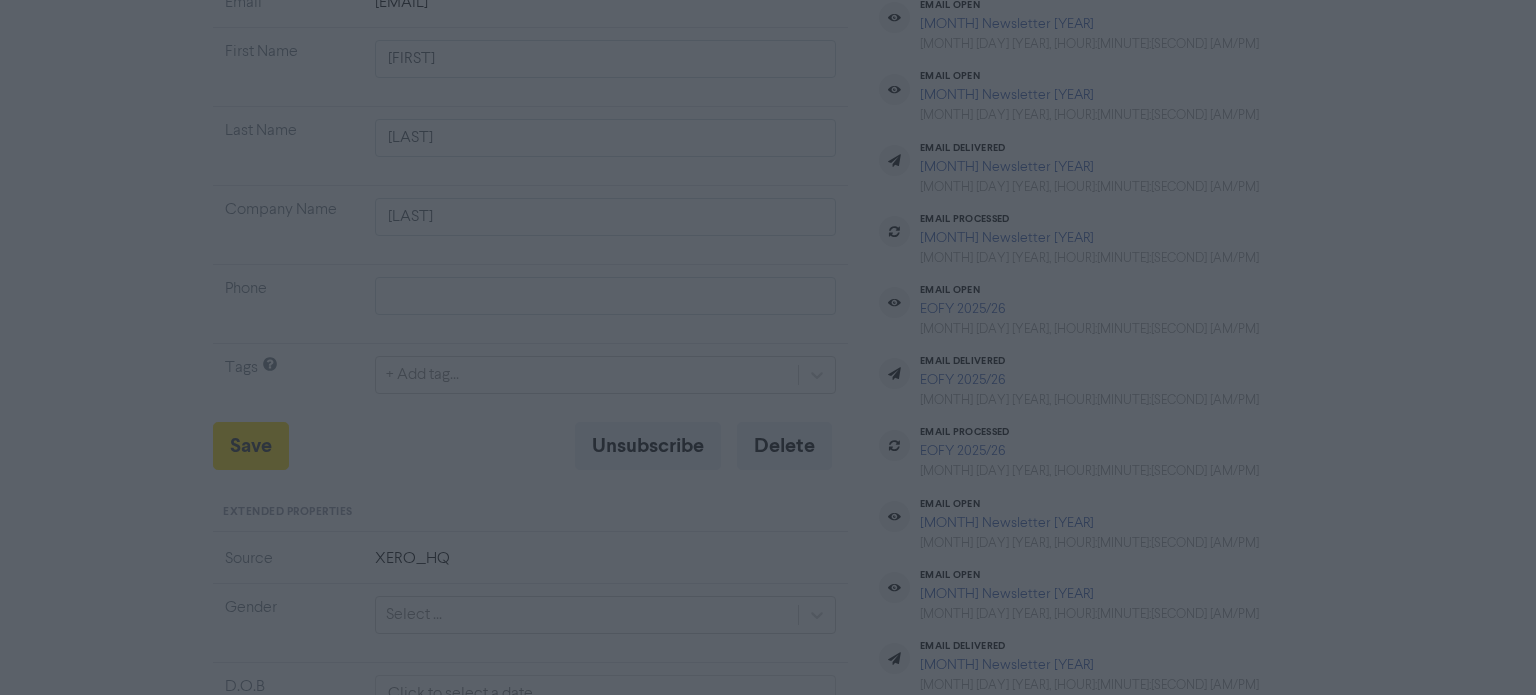 type 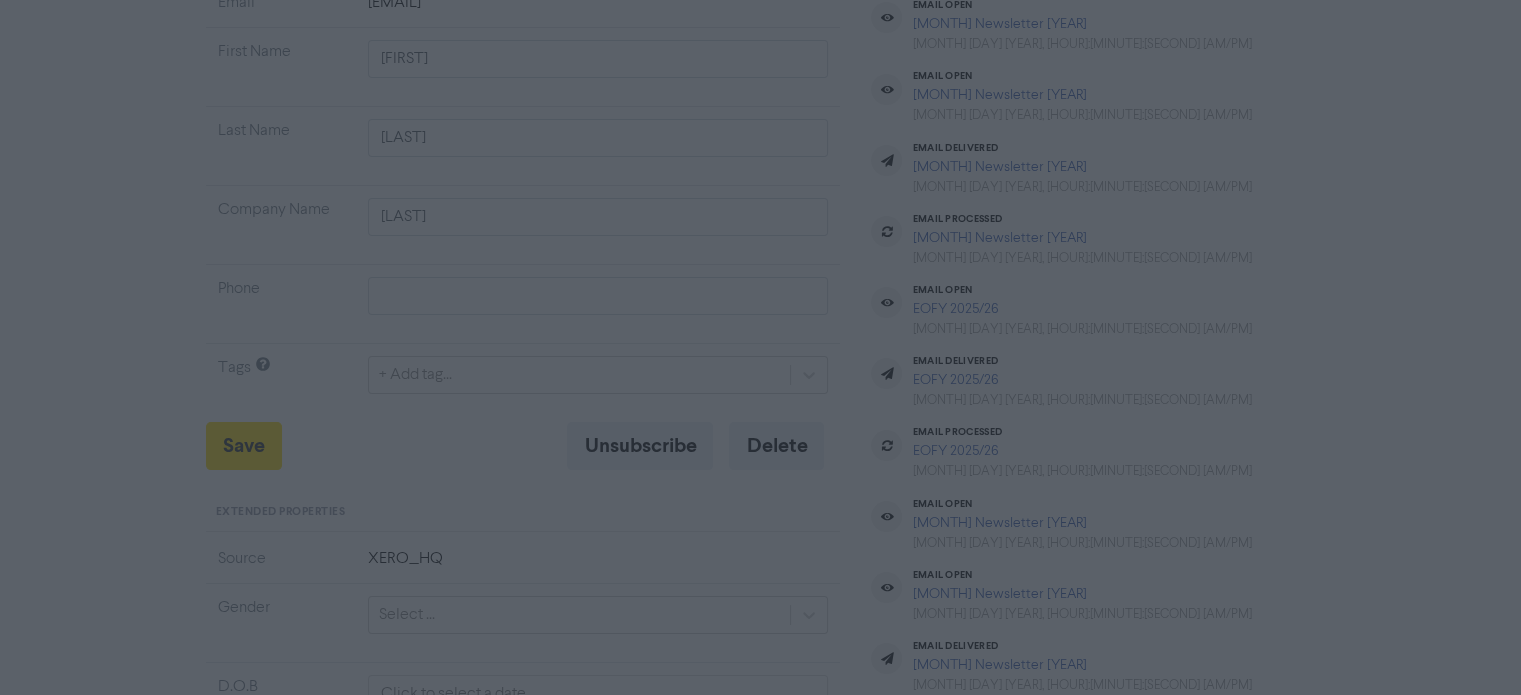type 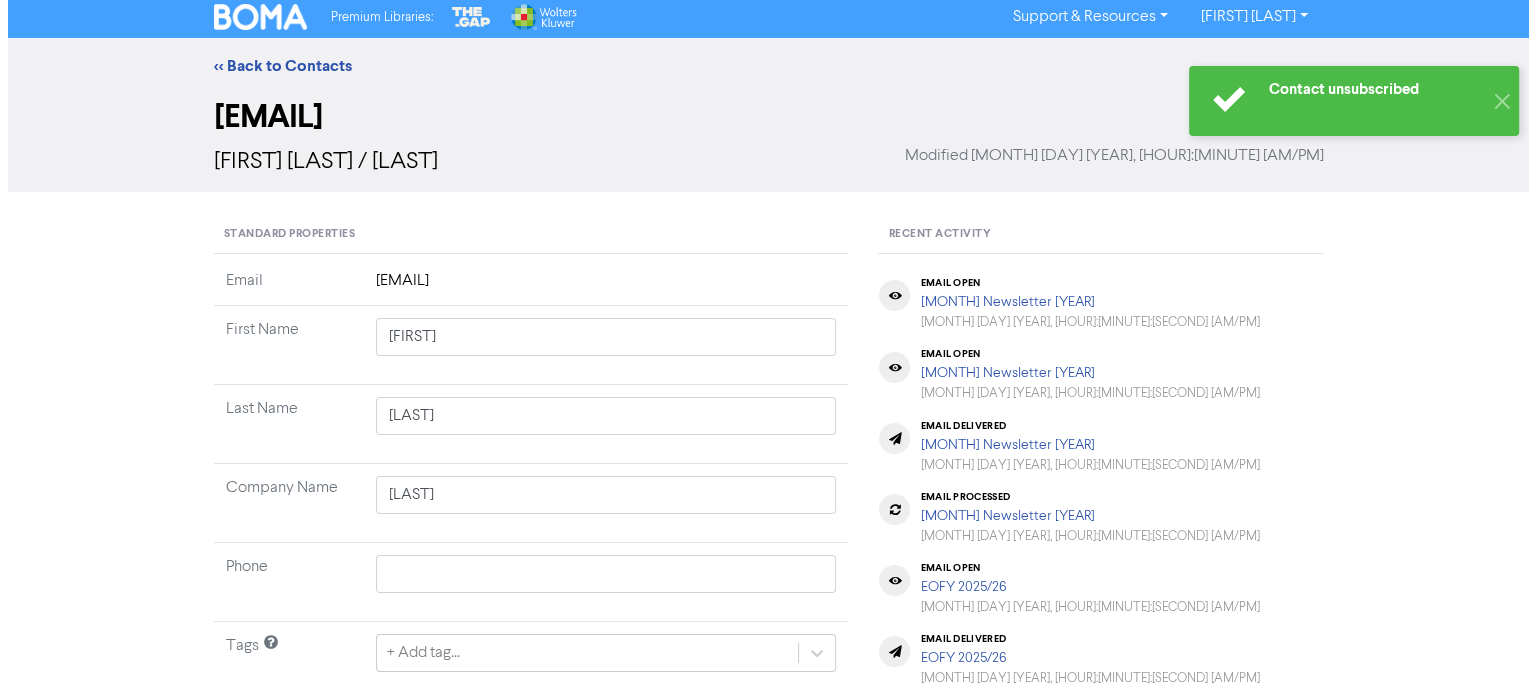 scroll, scrollTop: 0, scrollLeft: 0, axis: both 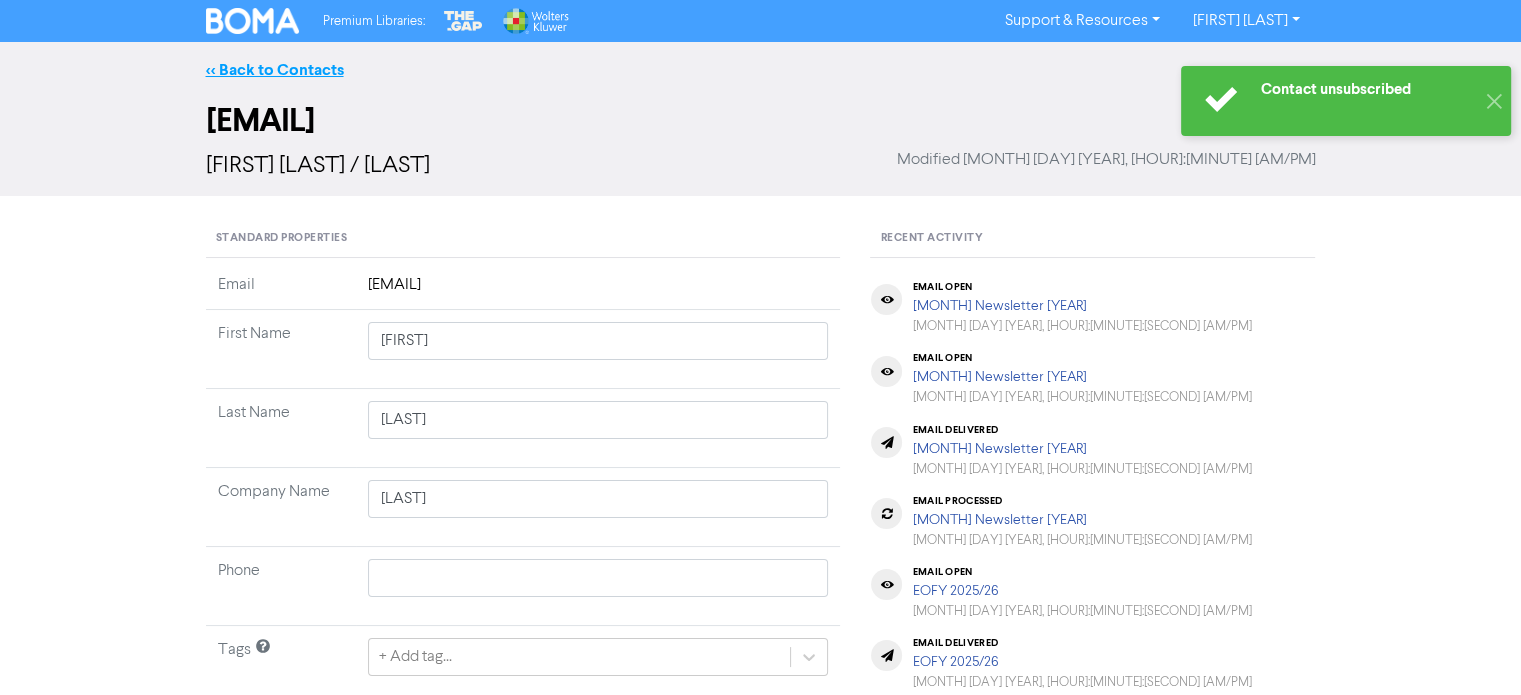 click on "<< Back to Contacts" at bounding box center (275, 70) 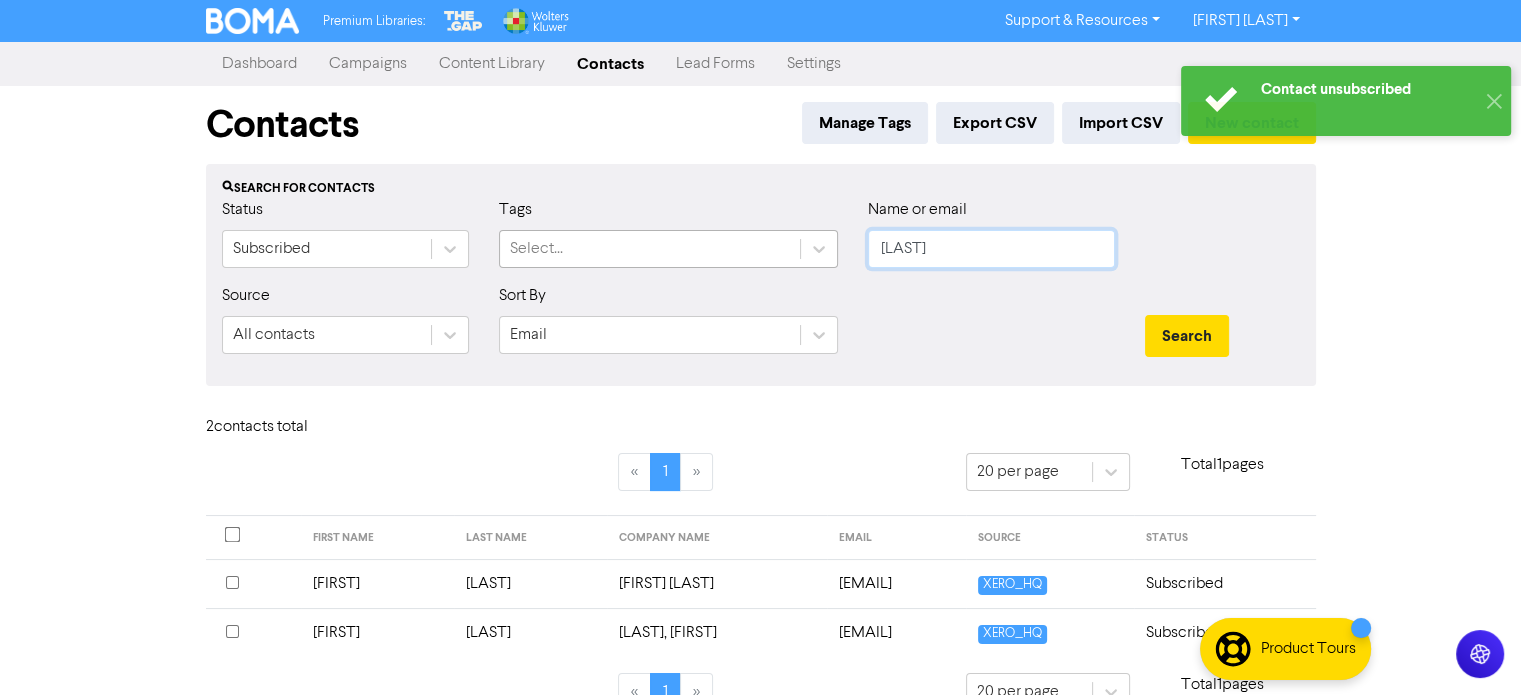 drag, startPoint x: 995, startPoint y: 257, endPoint x: 794, endPoint y: 251, distance: 201.08954 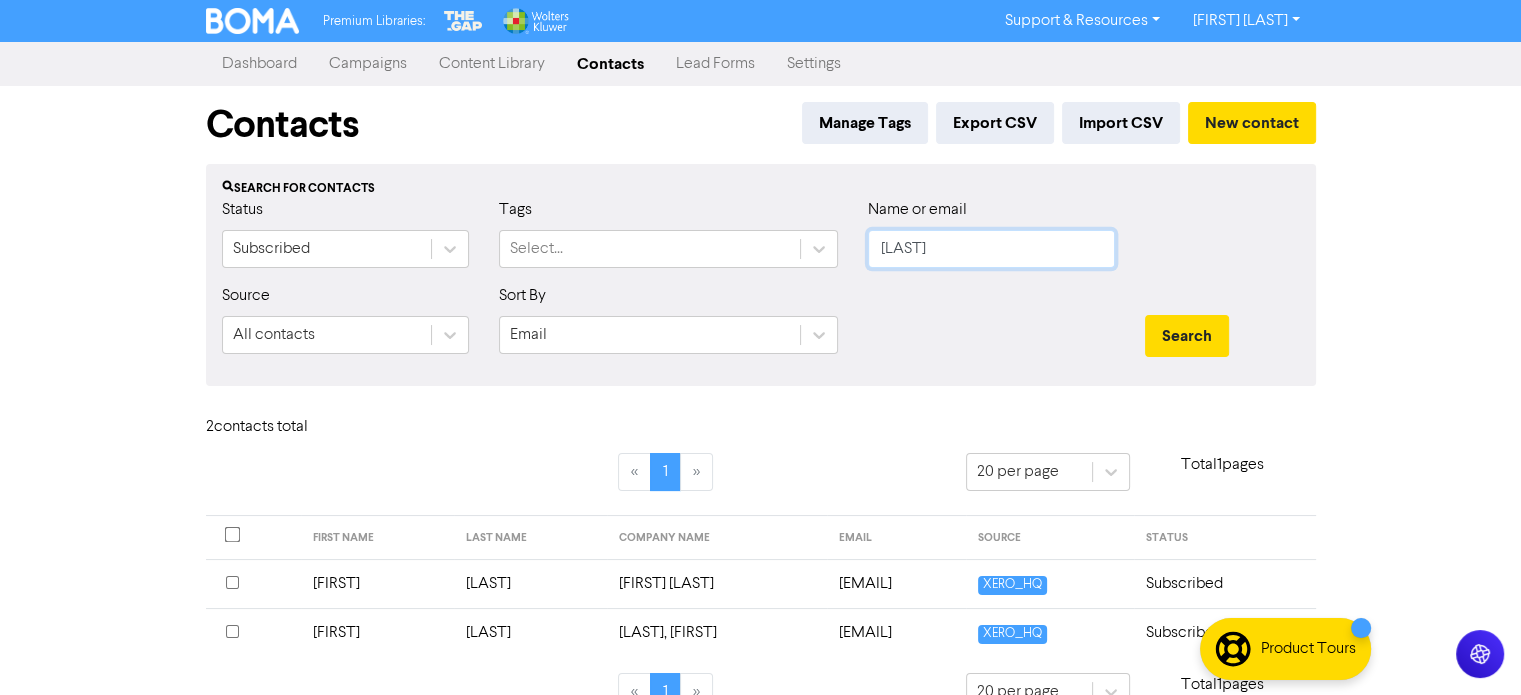 type on "[LAST]" 